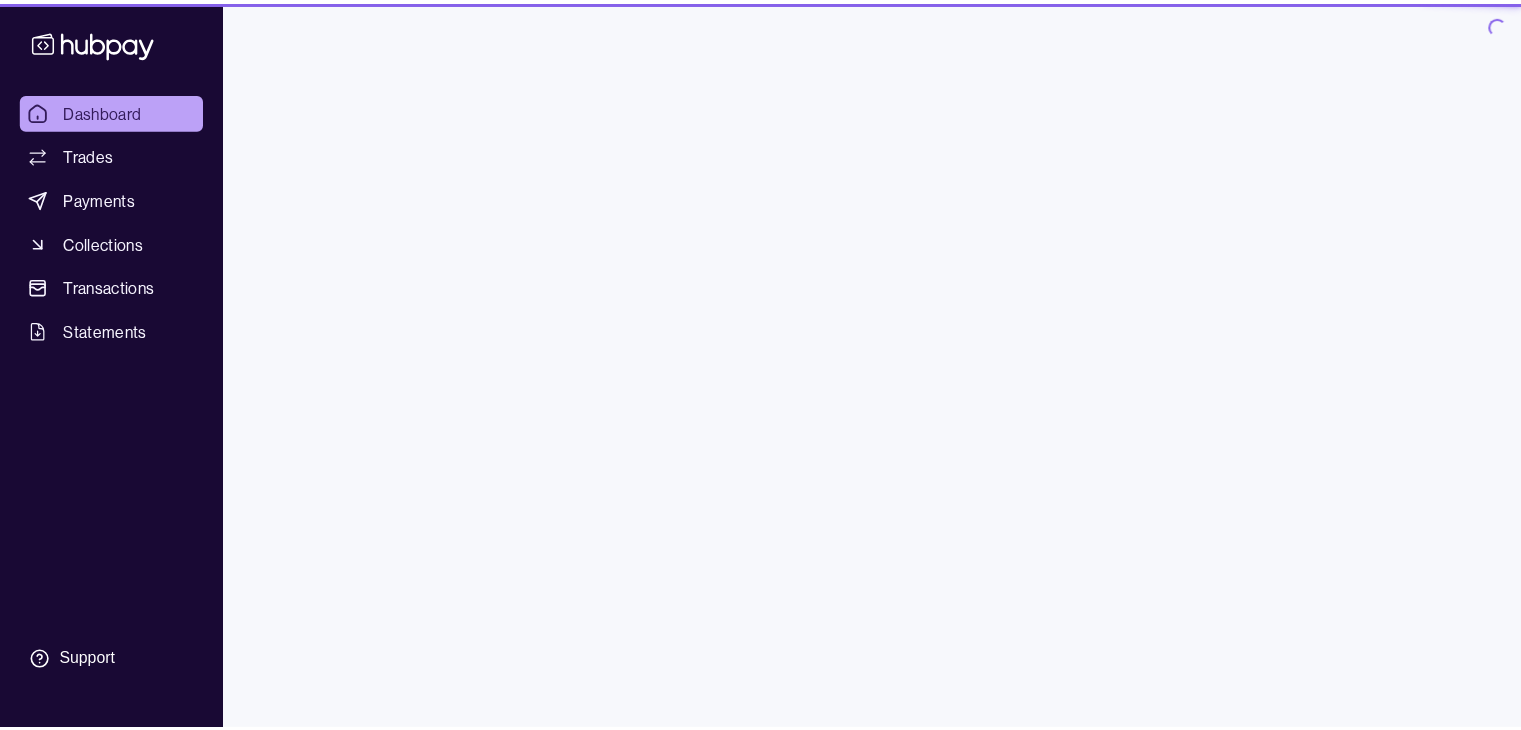 scroll, scrollTop: 0, scrollLeft: 0, axis: both 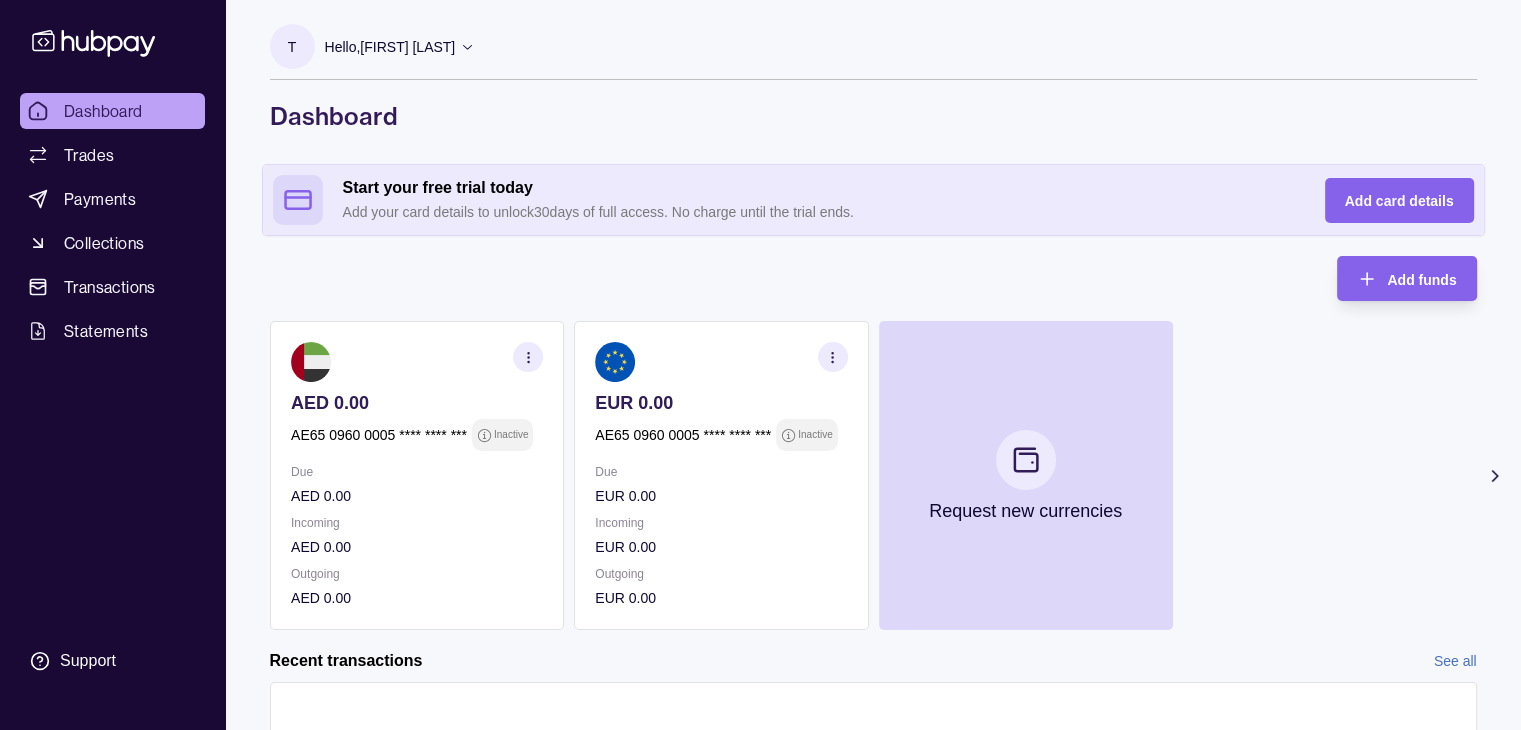 drag, startPoint x: 342, startPoint y: 204, endPoint x: 870, endPoint y: 205, distance: 528.001 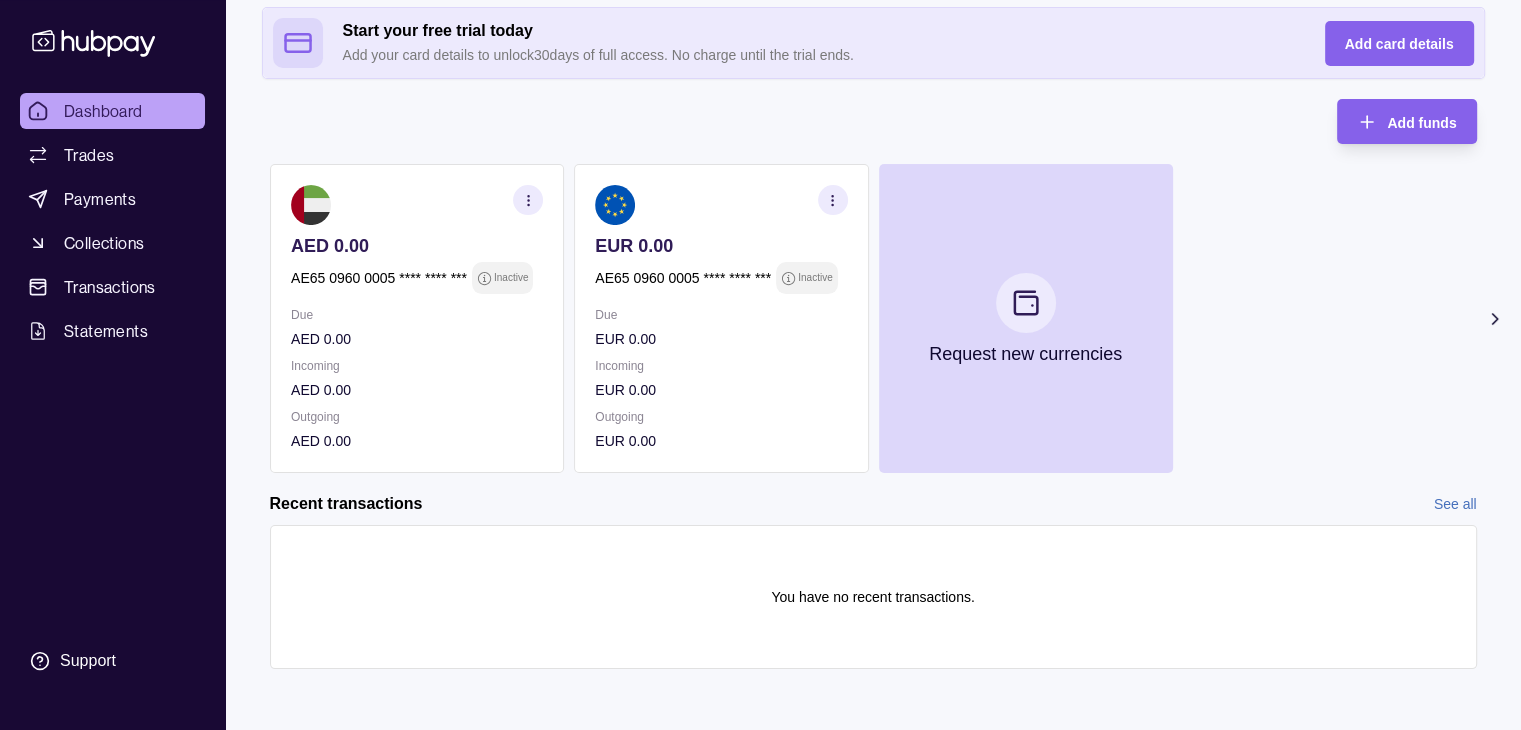 scroll, scrollTop: 159, scrollLeft: 0, axis: vertical 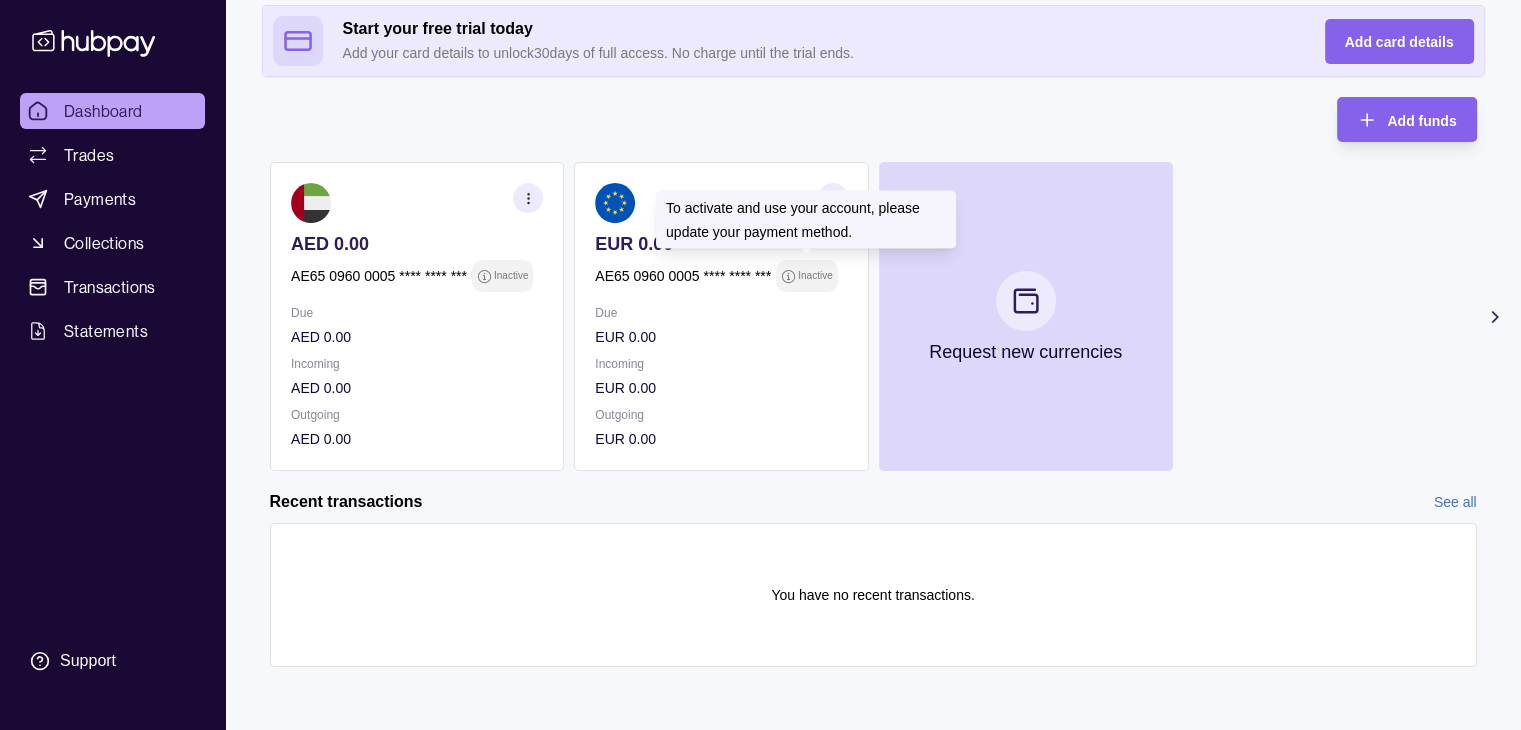 click on "Inactive" at bounding box center (815, 276) 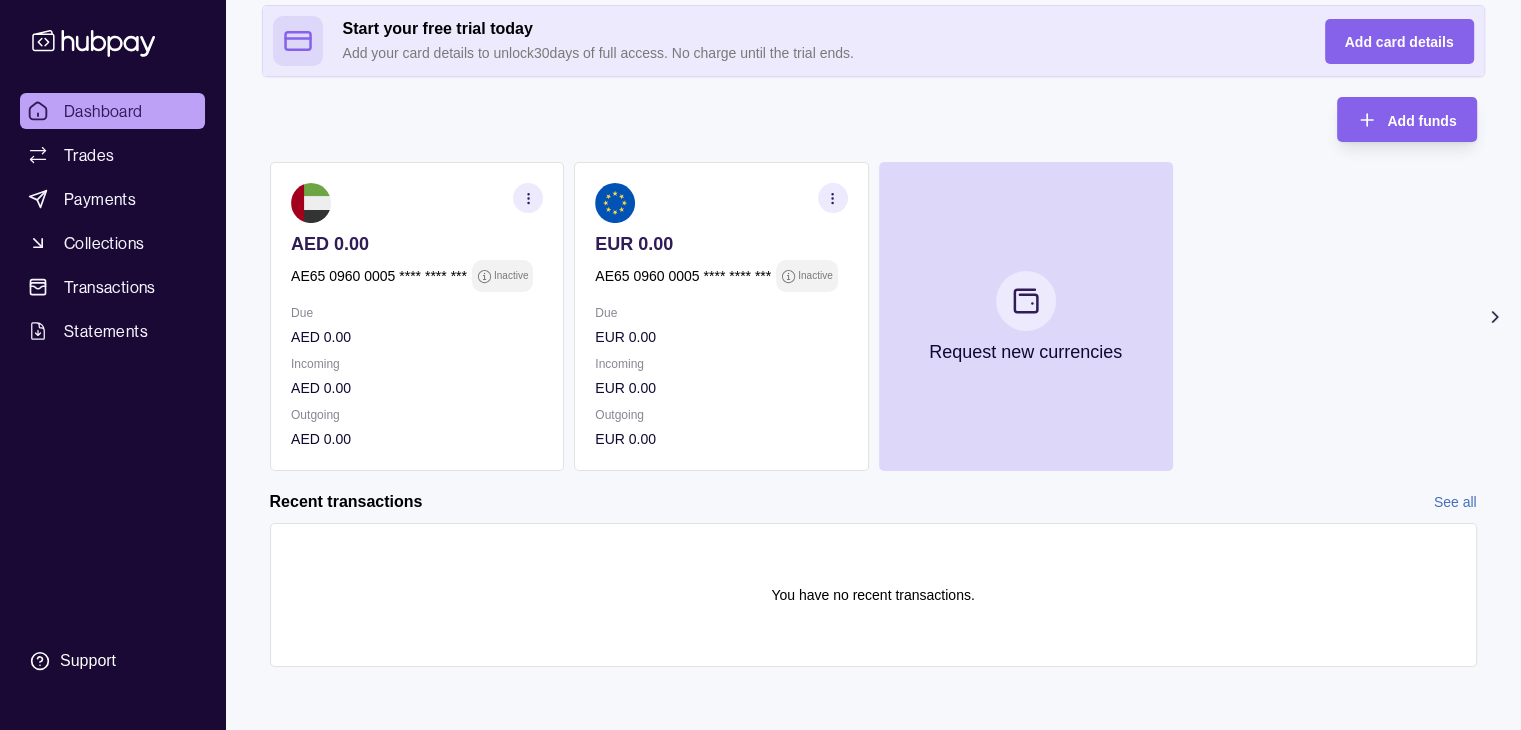 click 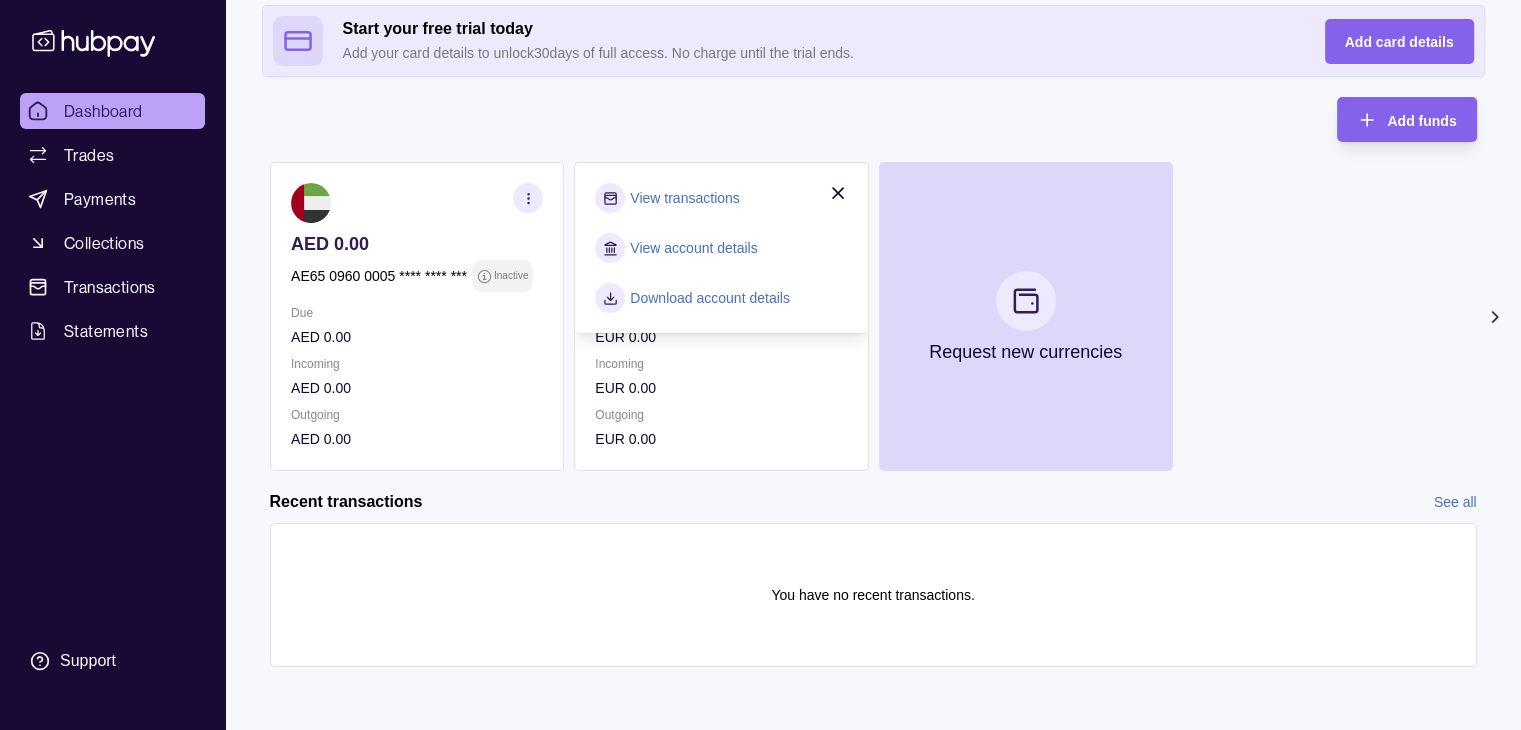click on "View account details" at bounding box center [693, 248] 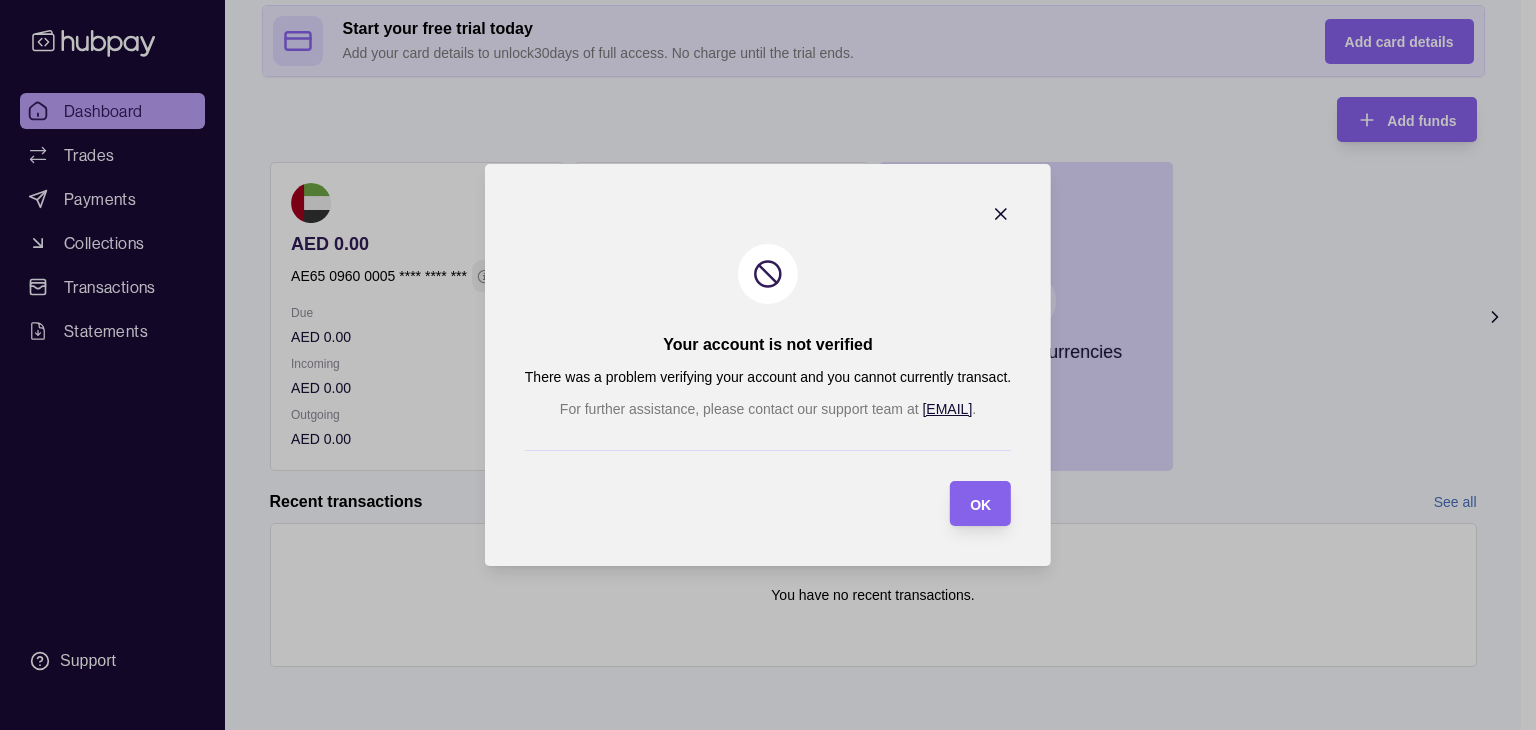 click on "Your account is not verified There was a problem verifying your account and you cannot currently transact. For further assistance, please contact our support team at   [EMAIL] . OK" at bounding box center [768, 365] 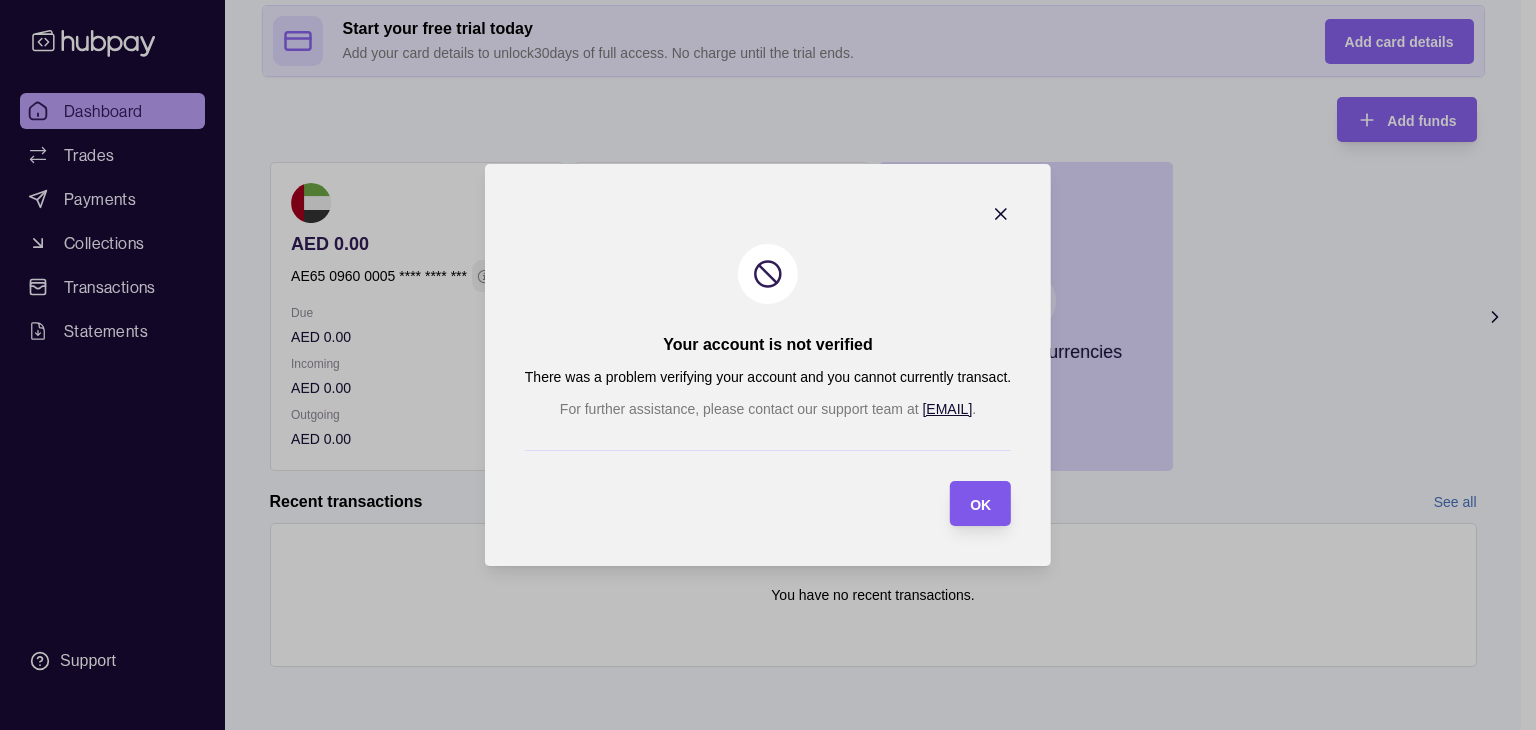 click on "OK" at bounding box center [980, 503] 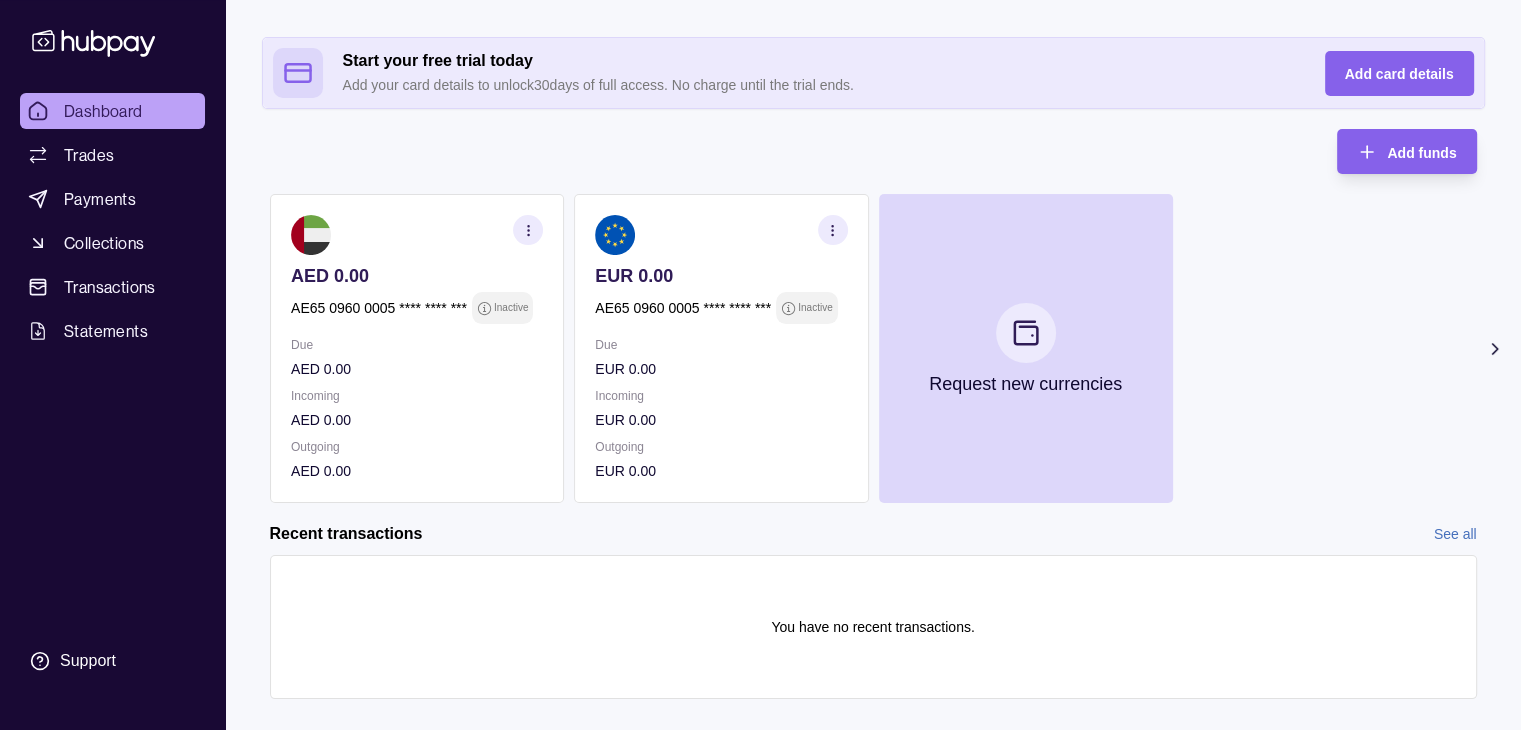 scroll, scrollTop: 0, scrollLeft: 0, axis: both 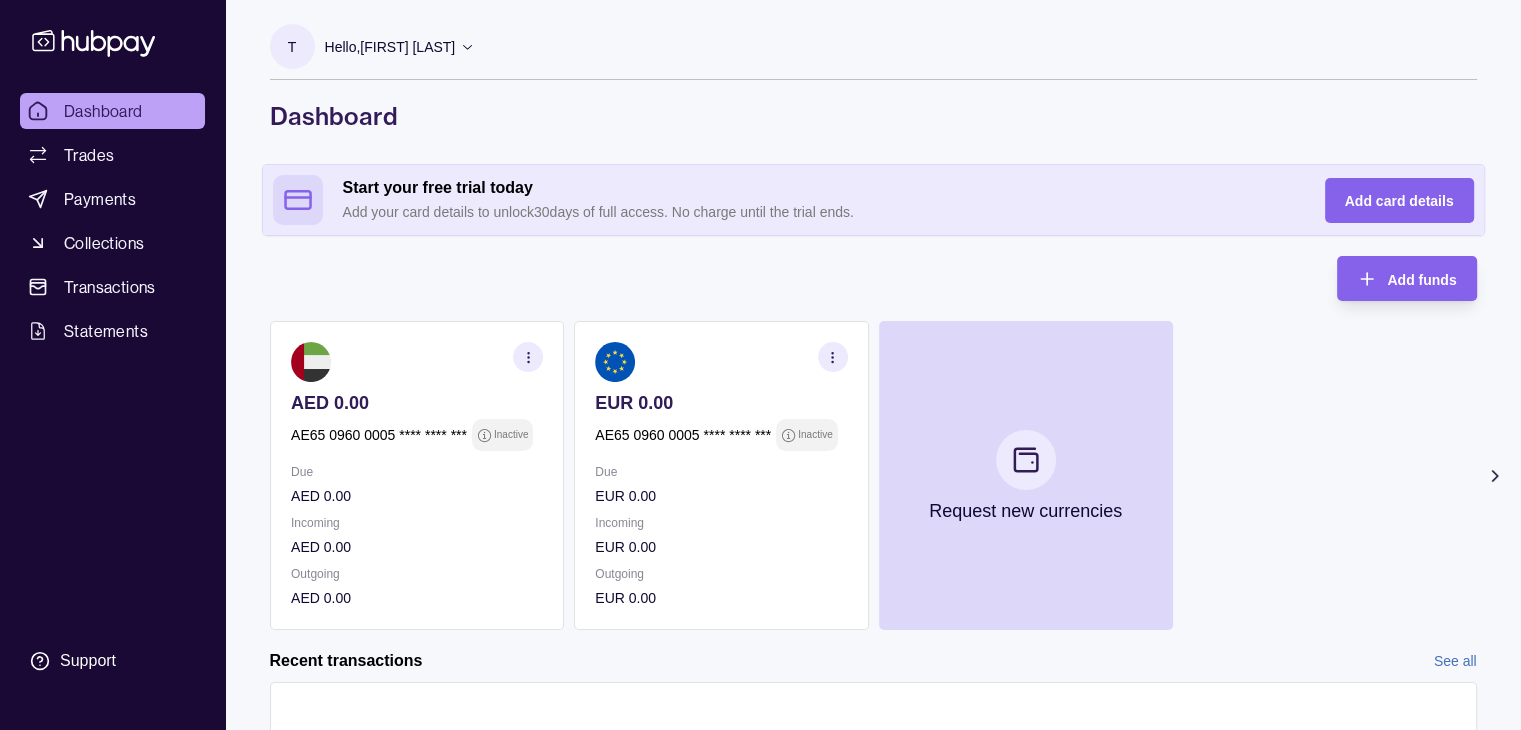 click 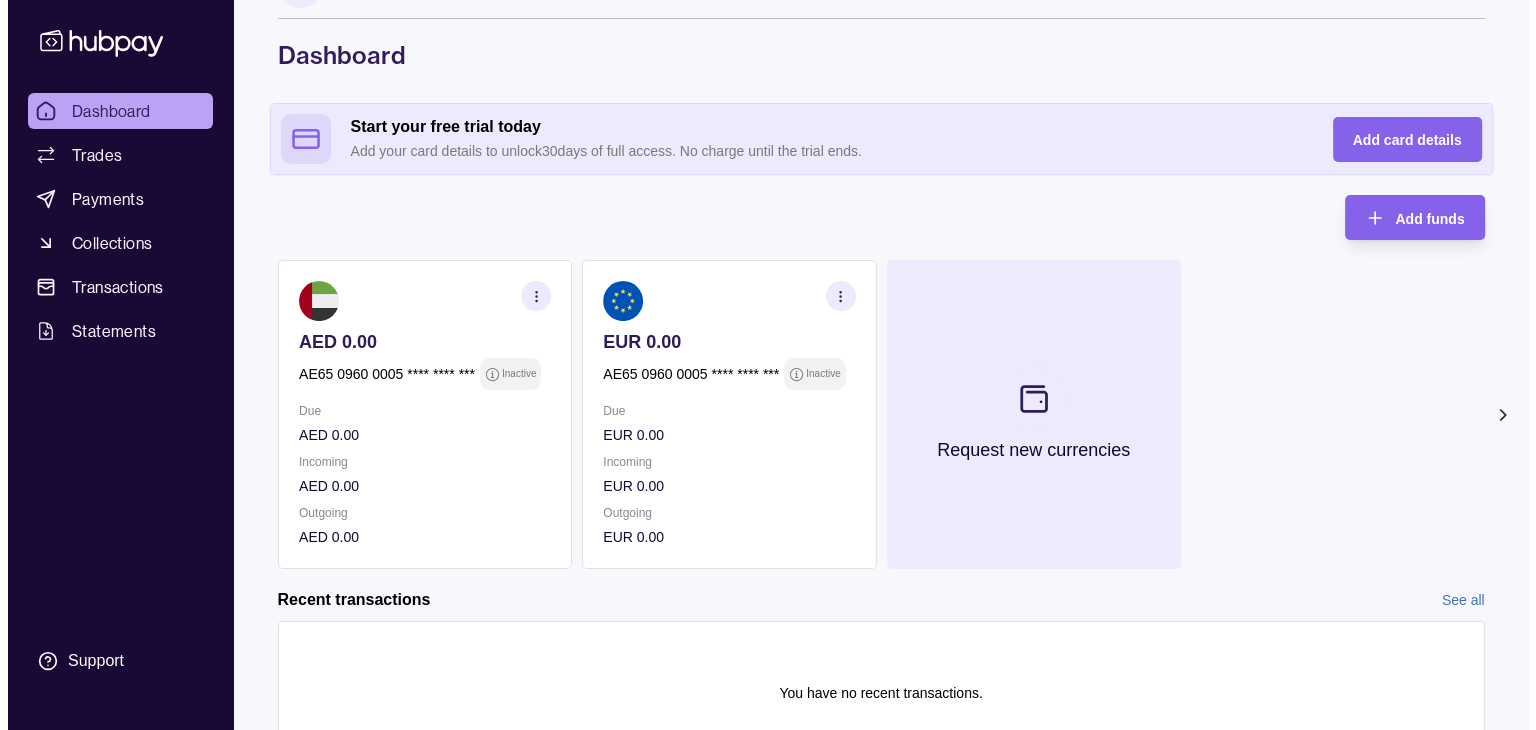 scroll, scrollTop: 59, scrollLeft: 0, axis: vertical 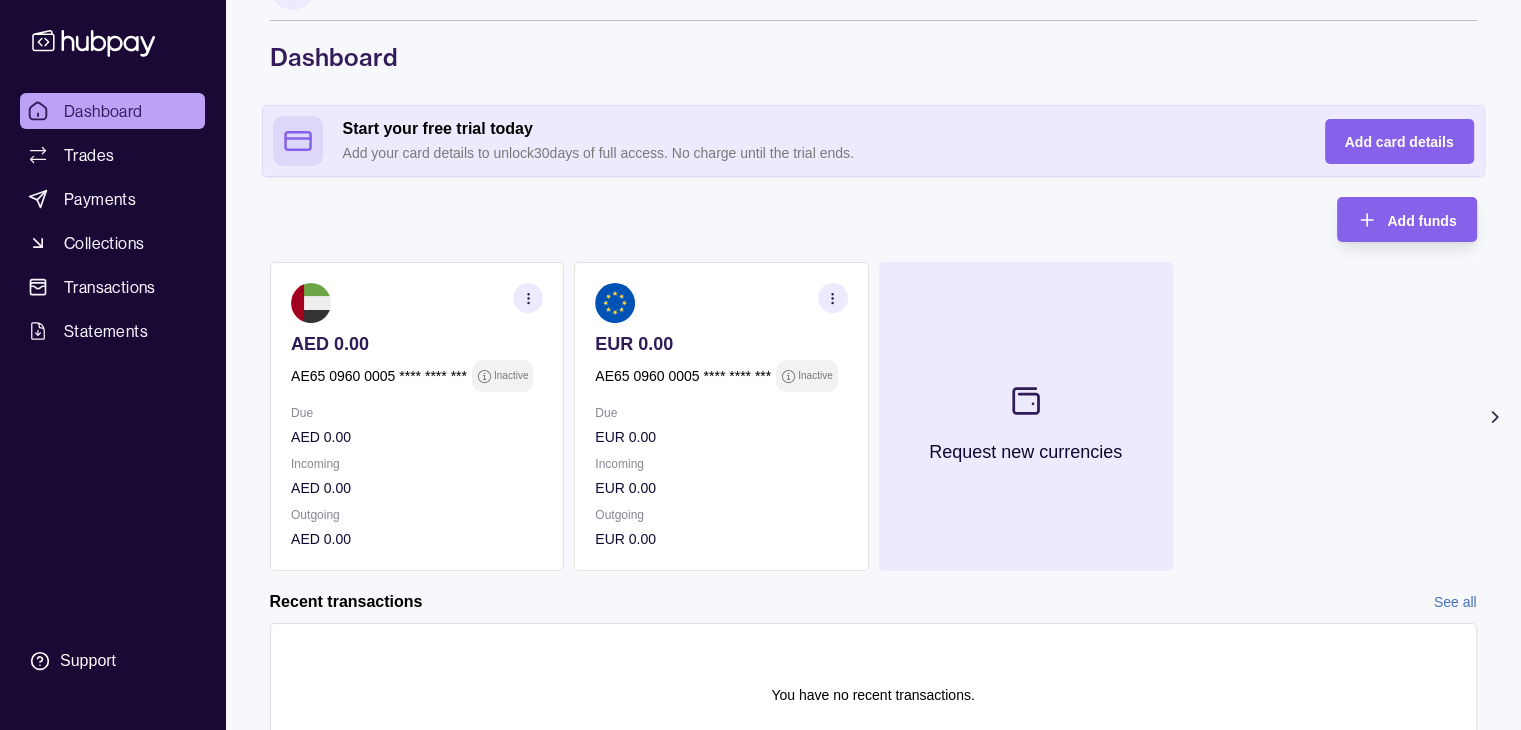 click 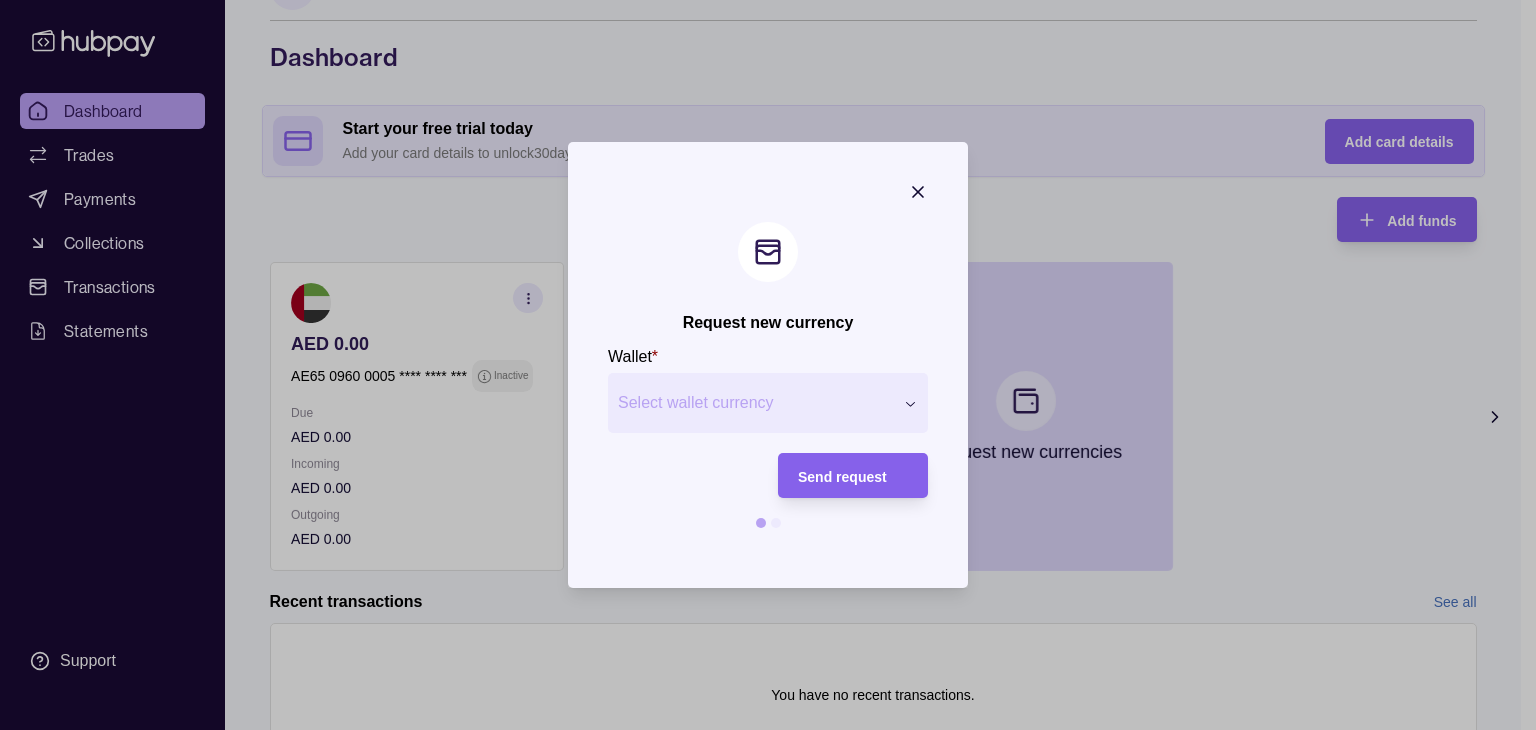 click on "Request new currency Wallet  * Select wallet currency *** *** *** *** *** *** *** *** *** *** *** *** *** *** *** *** *** *** *** *** *** *** *** *** *** *** *** *** *** *** *** *** *** *** *** *** *** *** *** *** *** *** *** *** Send request" at bounding box center (760, 831) 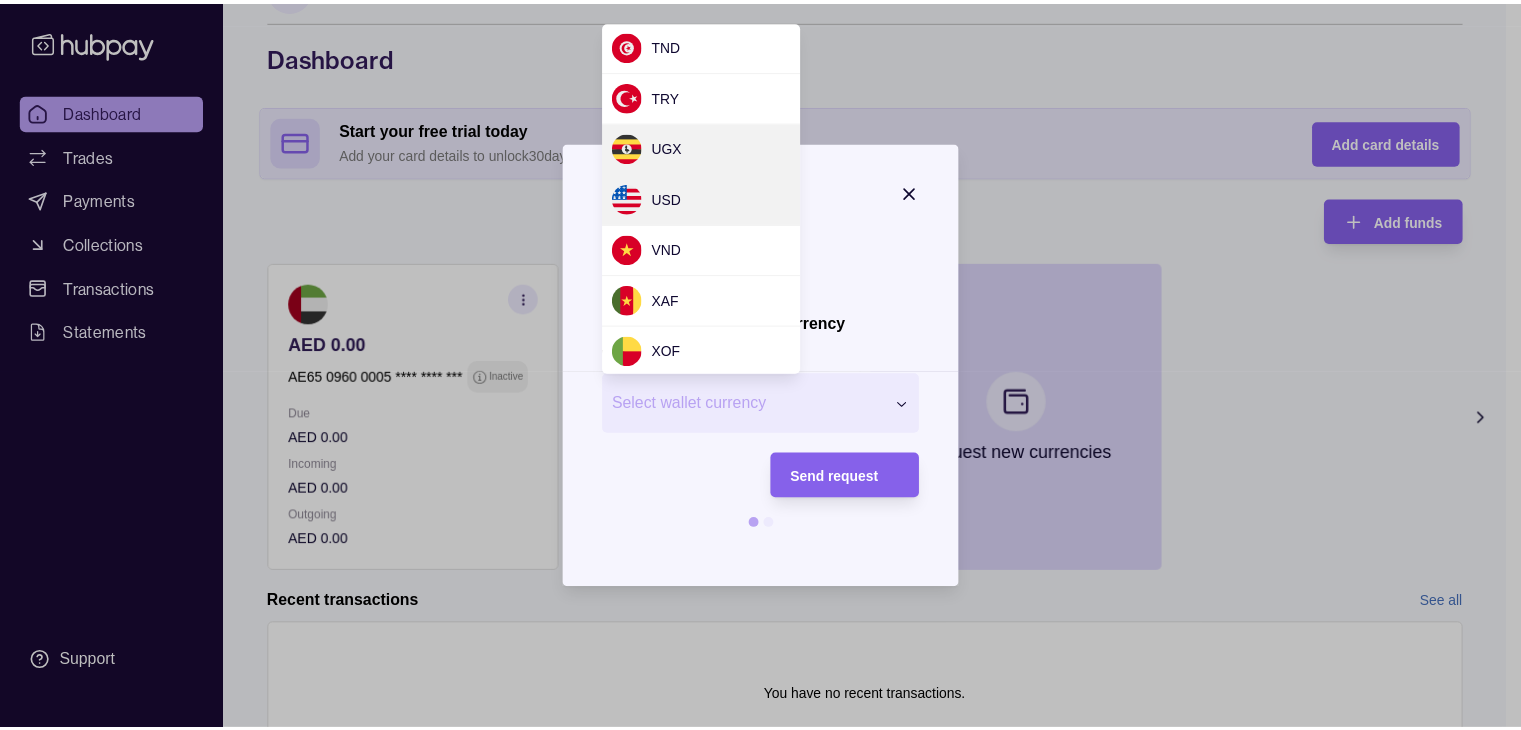 scroll, scrollTop: 1782, scrollLeft: 0, axis: vertical 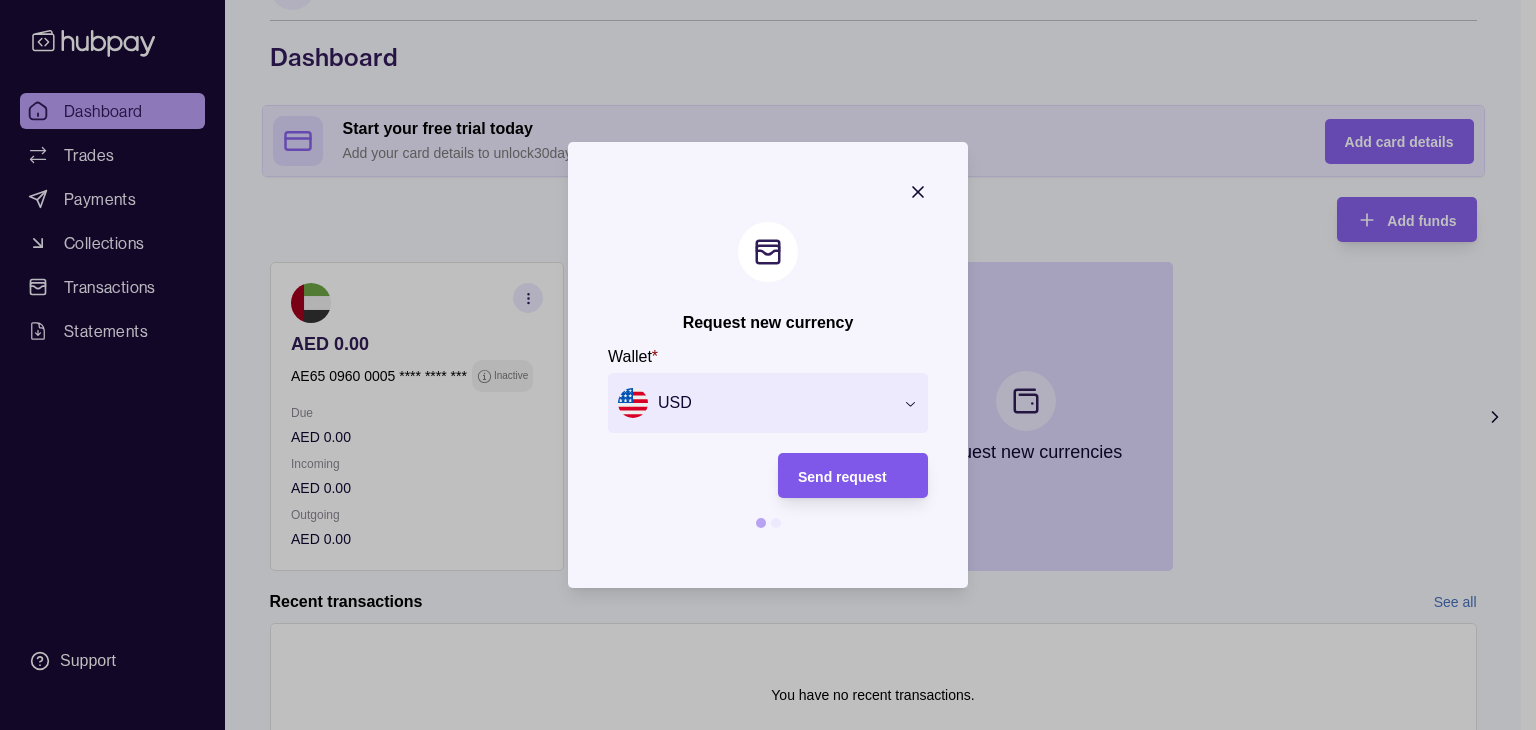 click on "Send request" at bounding box center [842, 477] 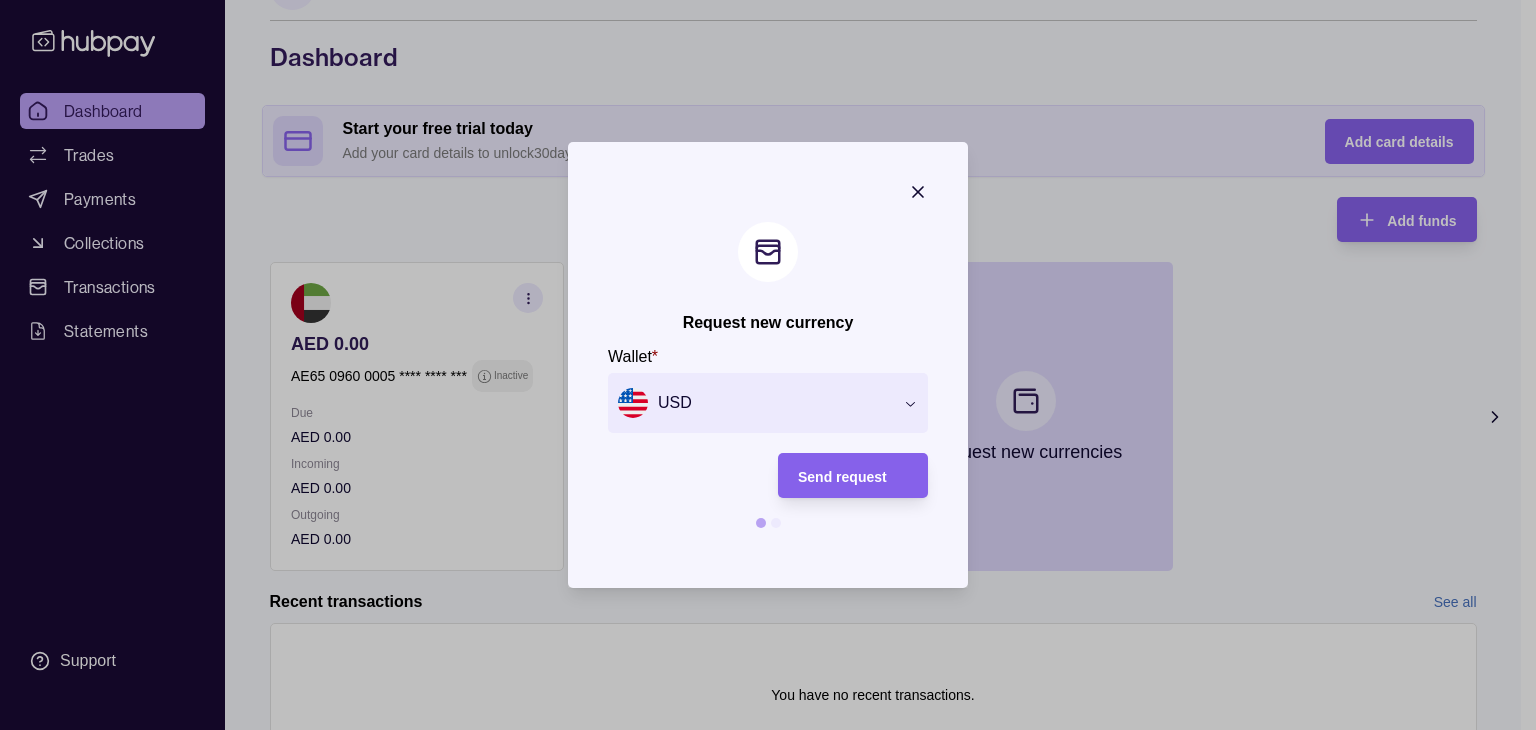 click 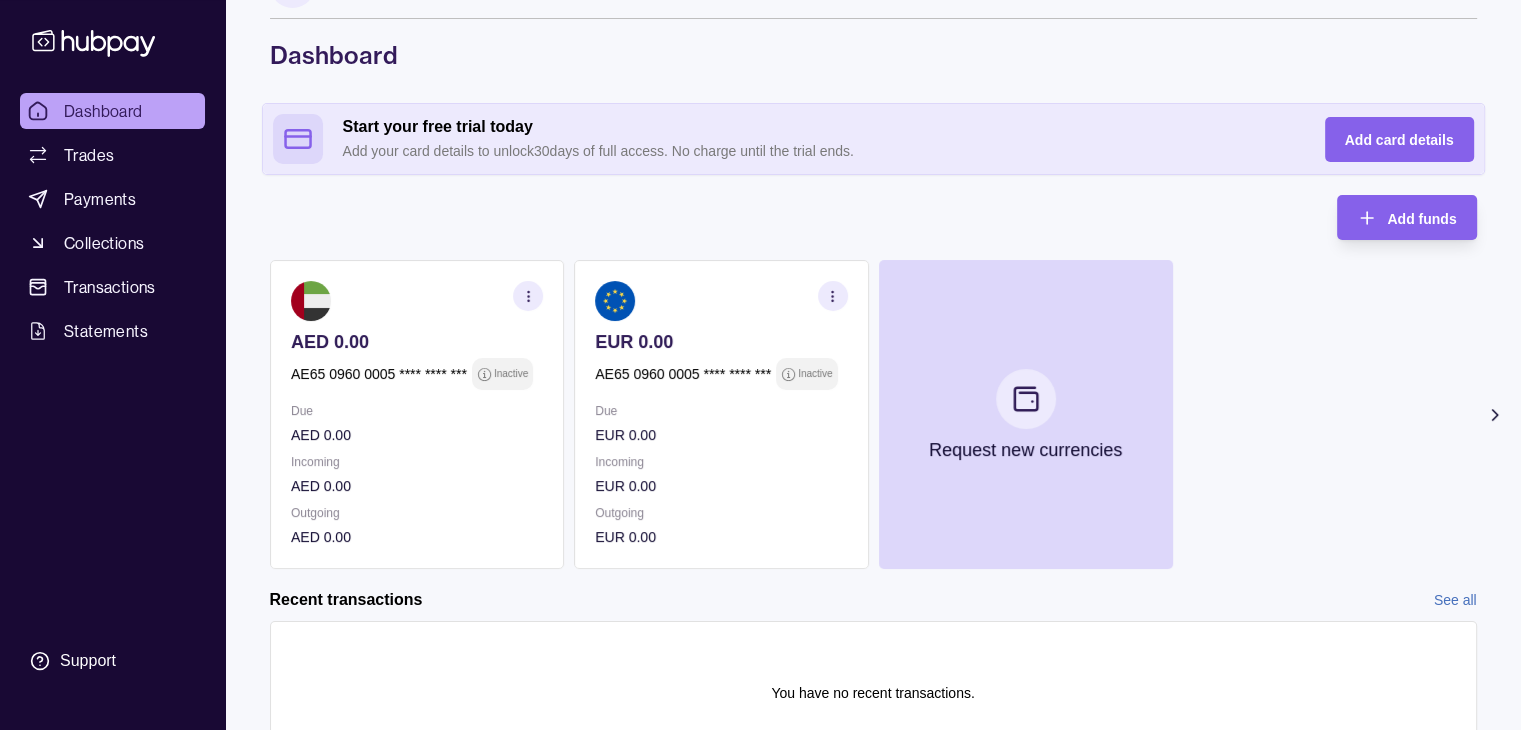 scroll, scrollTop: 59, scrollLeft: 0, axis: vertical 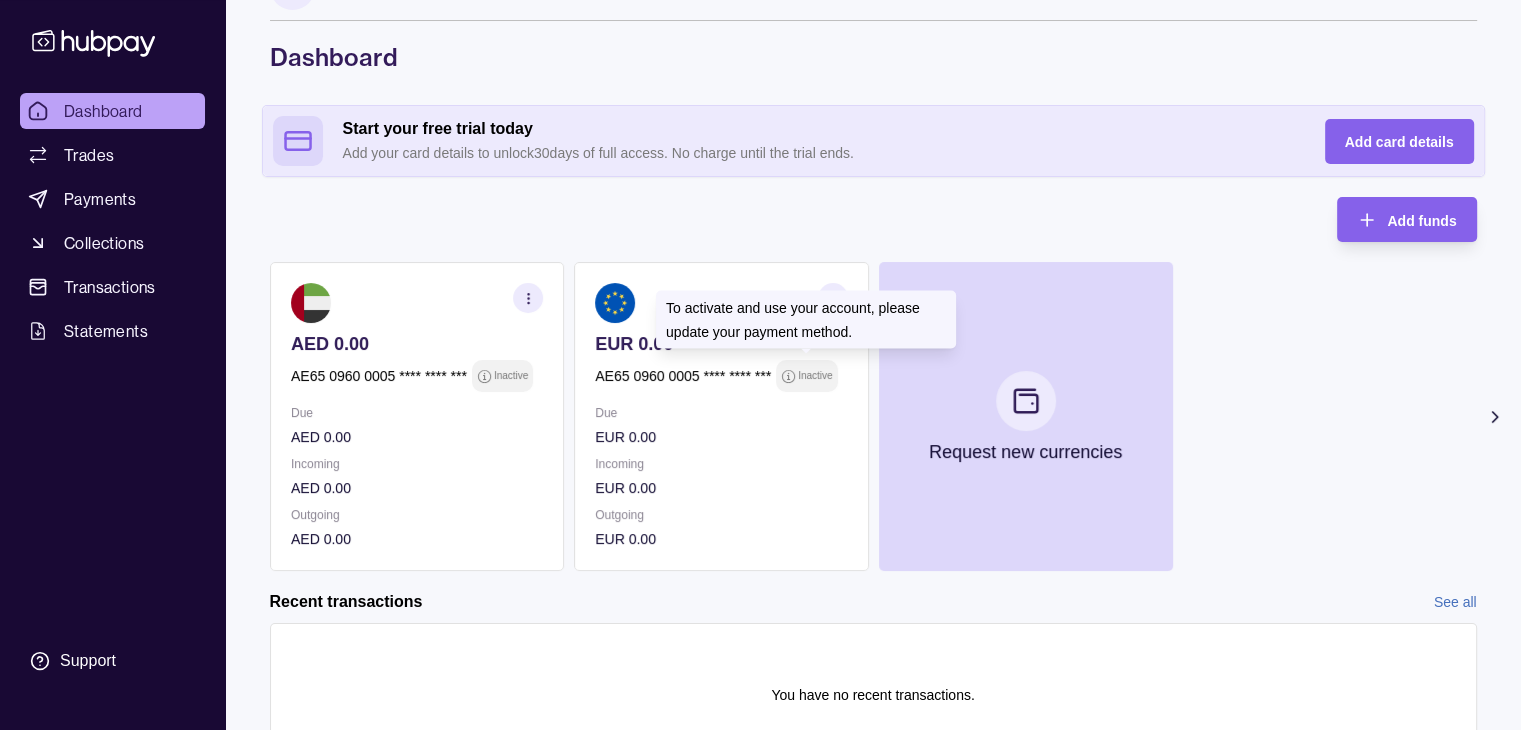 click on "To activate and use your account, please update your payment method." at bounding box center (793, 320) 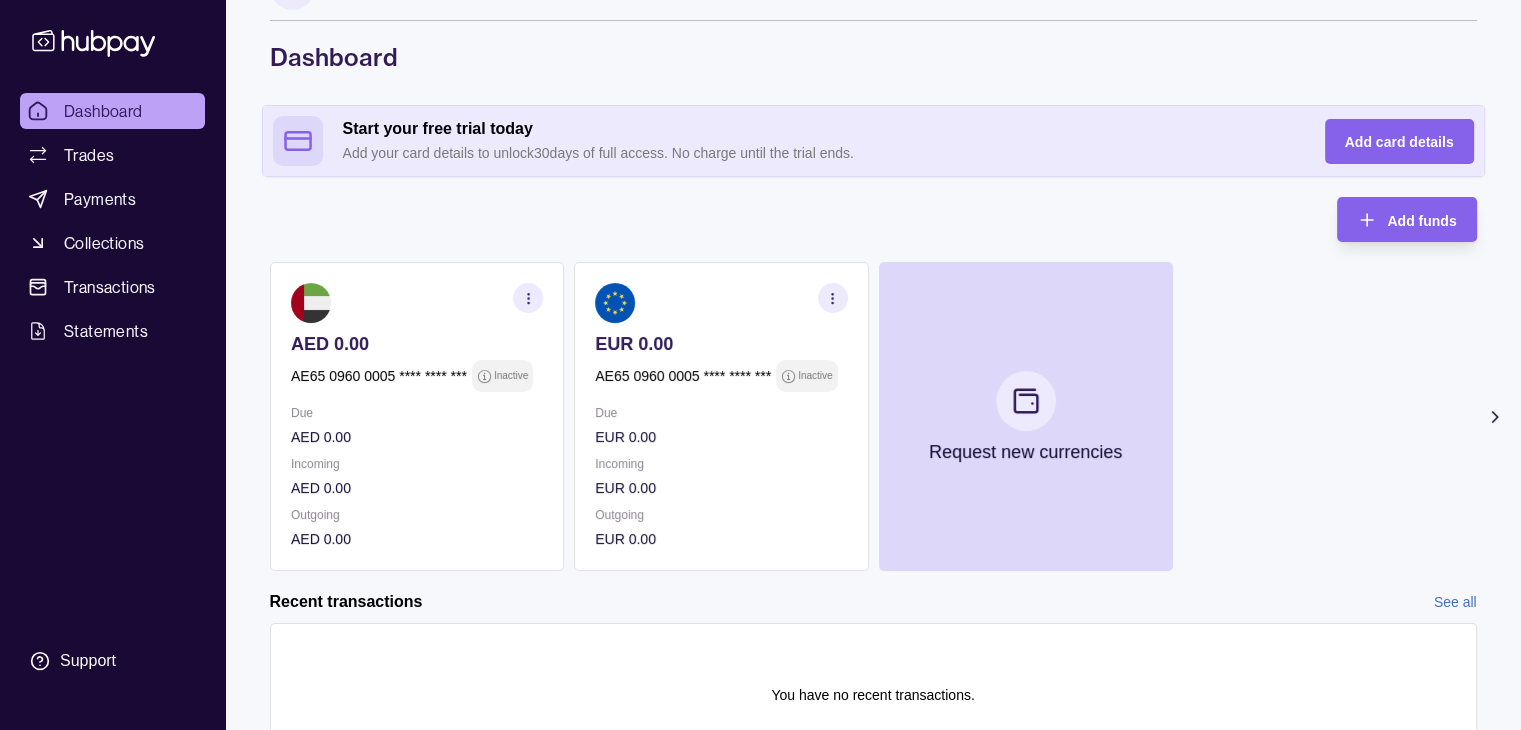 click on "AE65 0960 0005 **** **** ***" at bounding box center (683, 376) 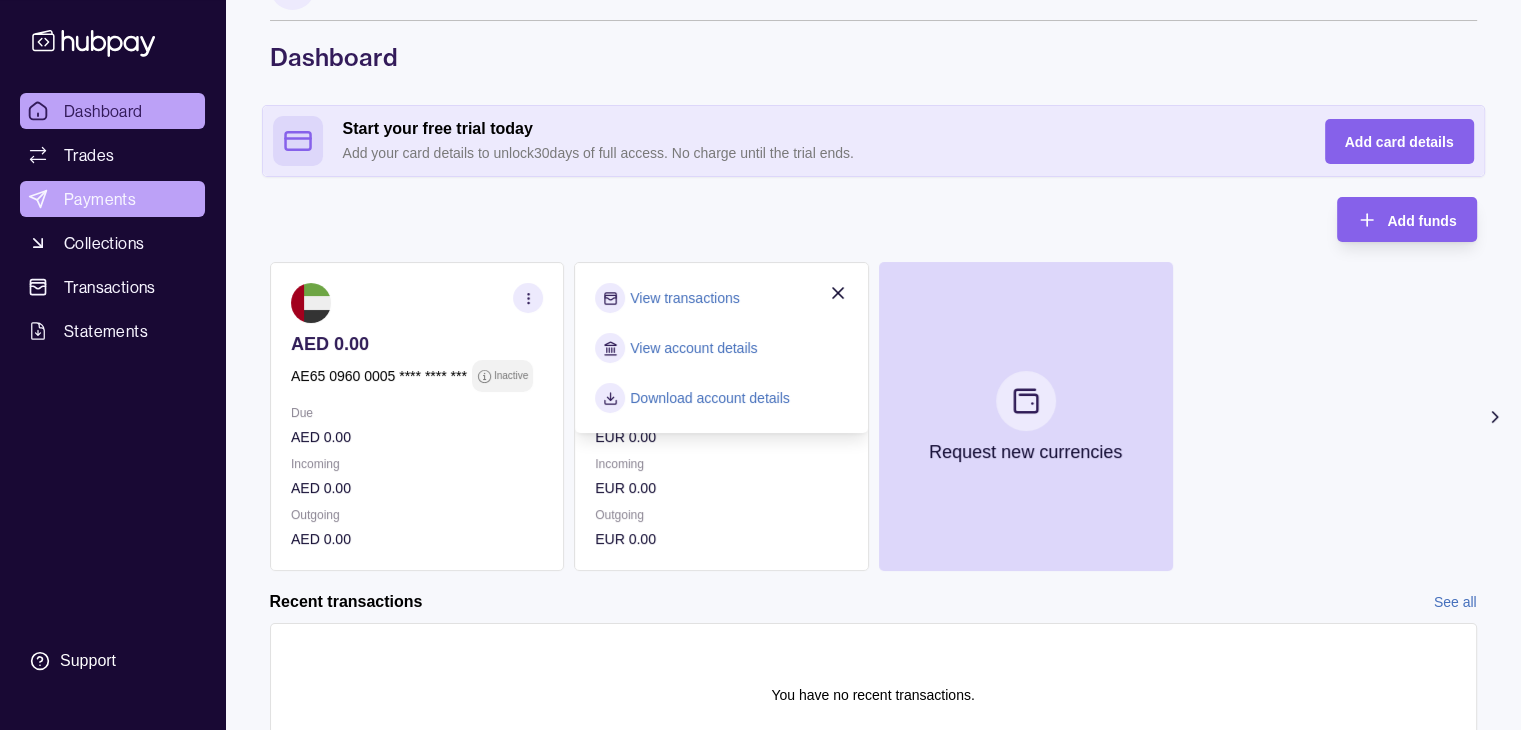 click on "Payments" at bounding box center (100, 199) 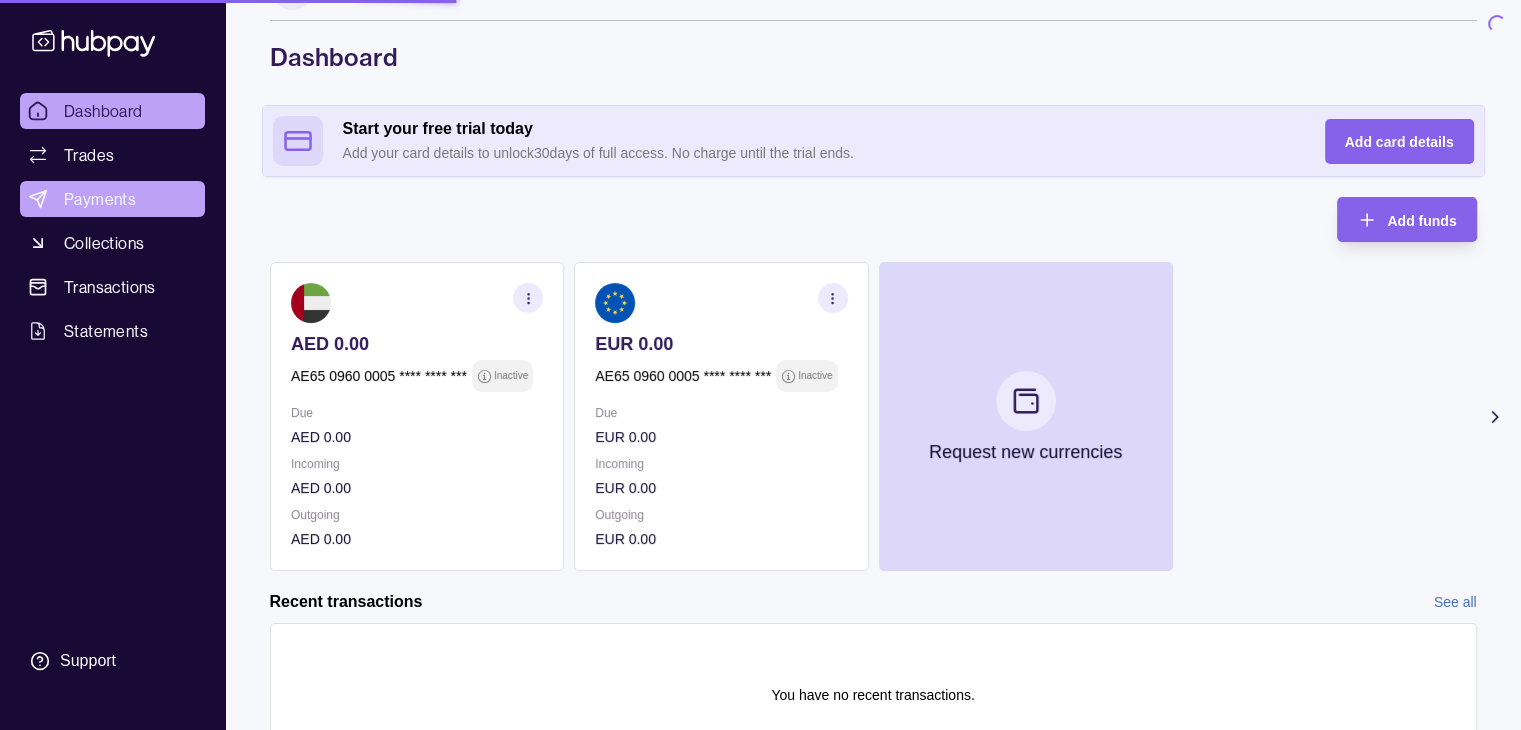 scroll, scrollTop: 0, scrollLeft: 0, axis: both 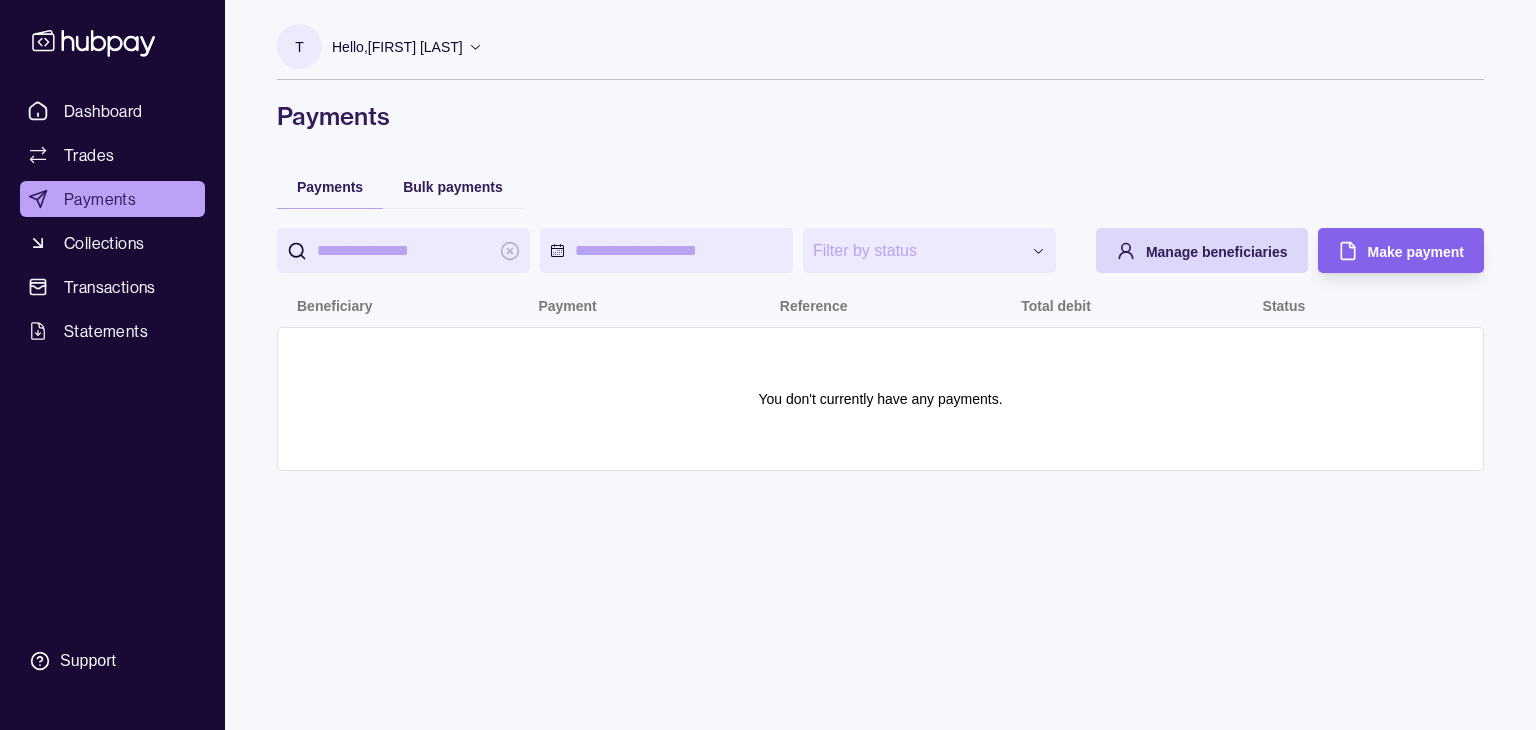 click on "Hello,  [FIRST] [LAST]" at bounding box center [407, 47] 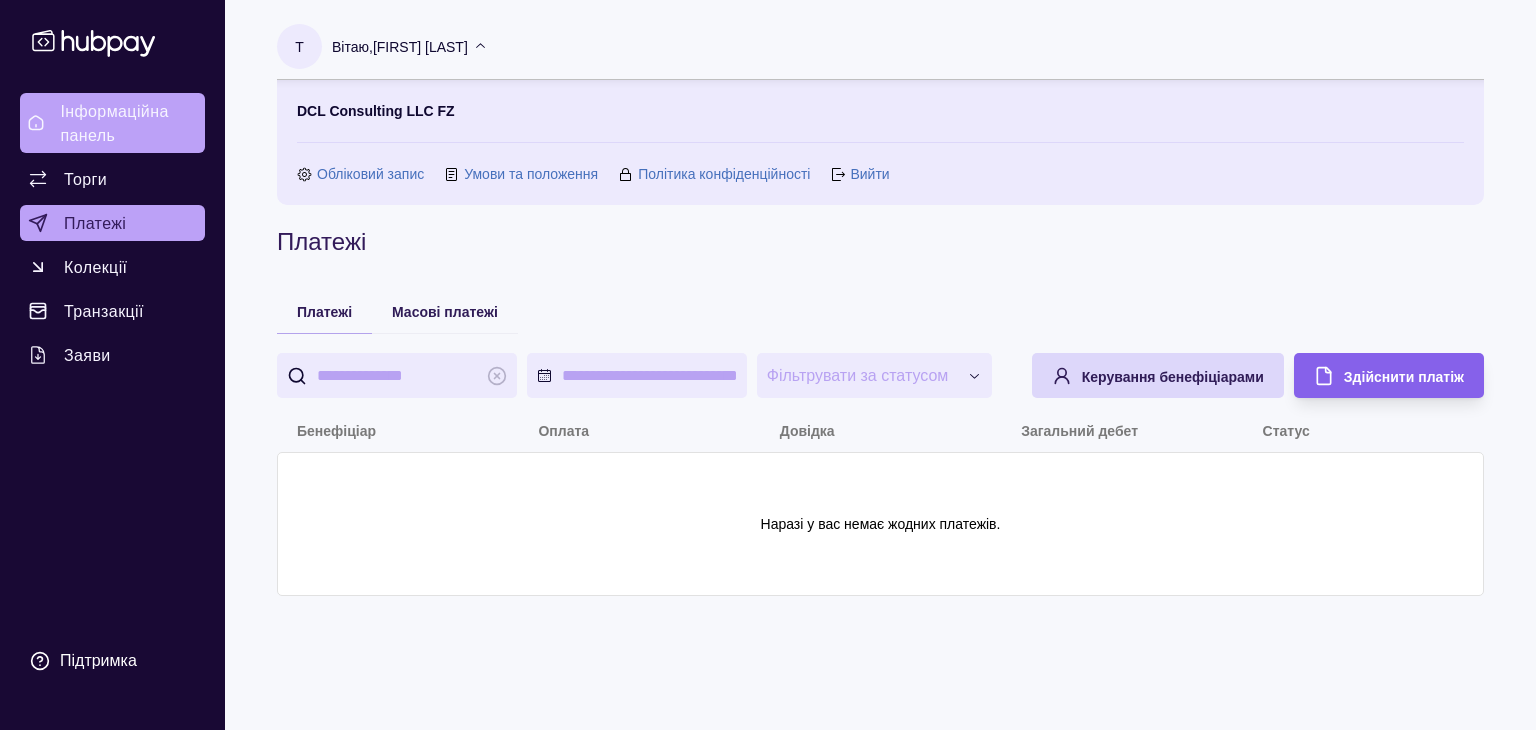 click on "Інформаційна панель" at bounding box center (114, 123) 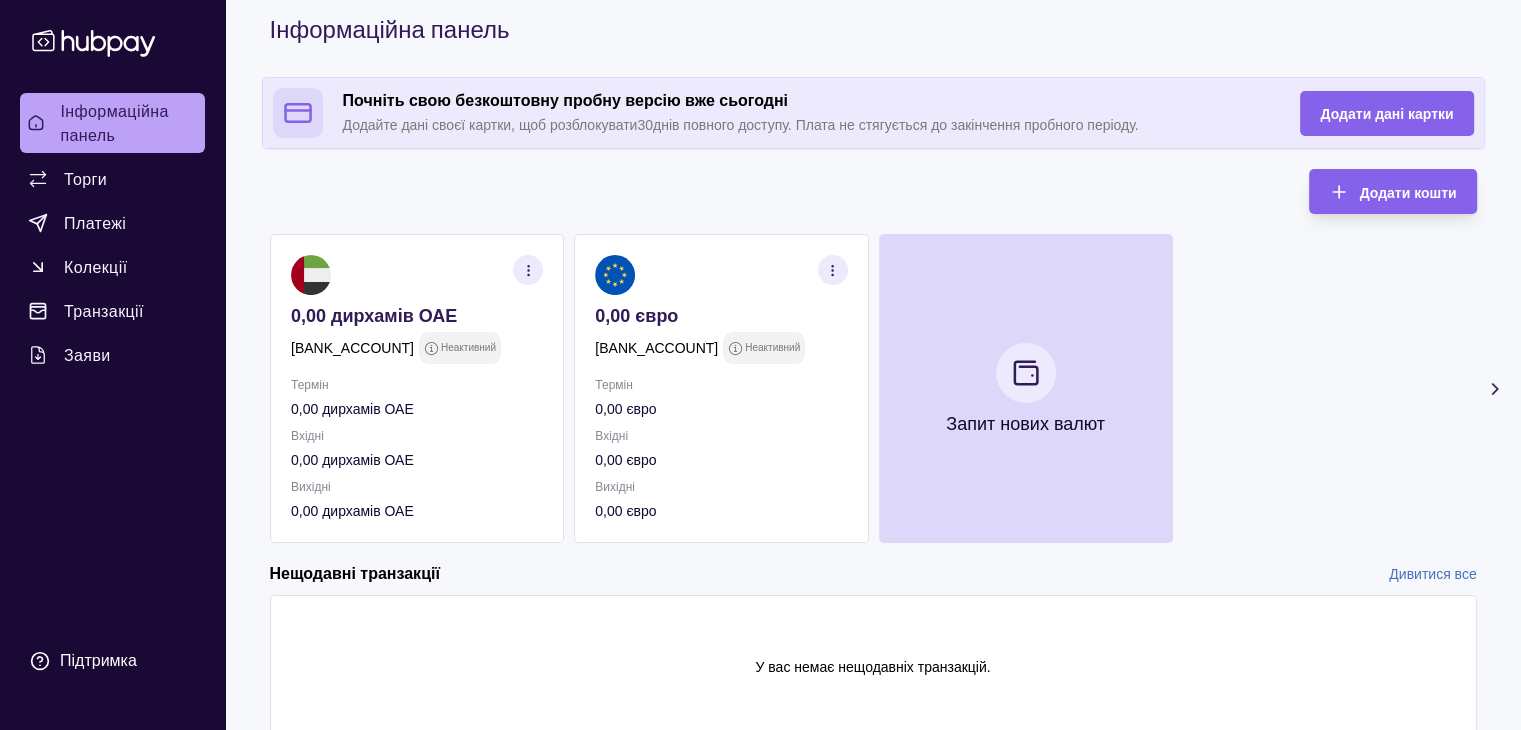 scroll, scrollTop: 86, scrollLeft: 0, axis: vertical 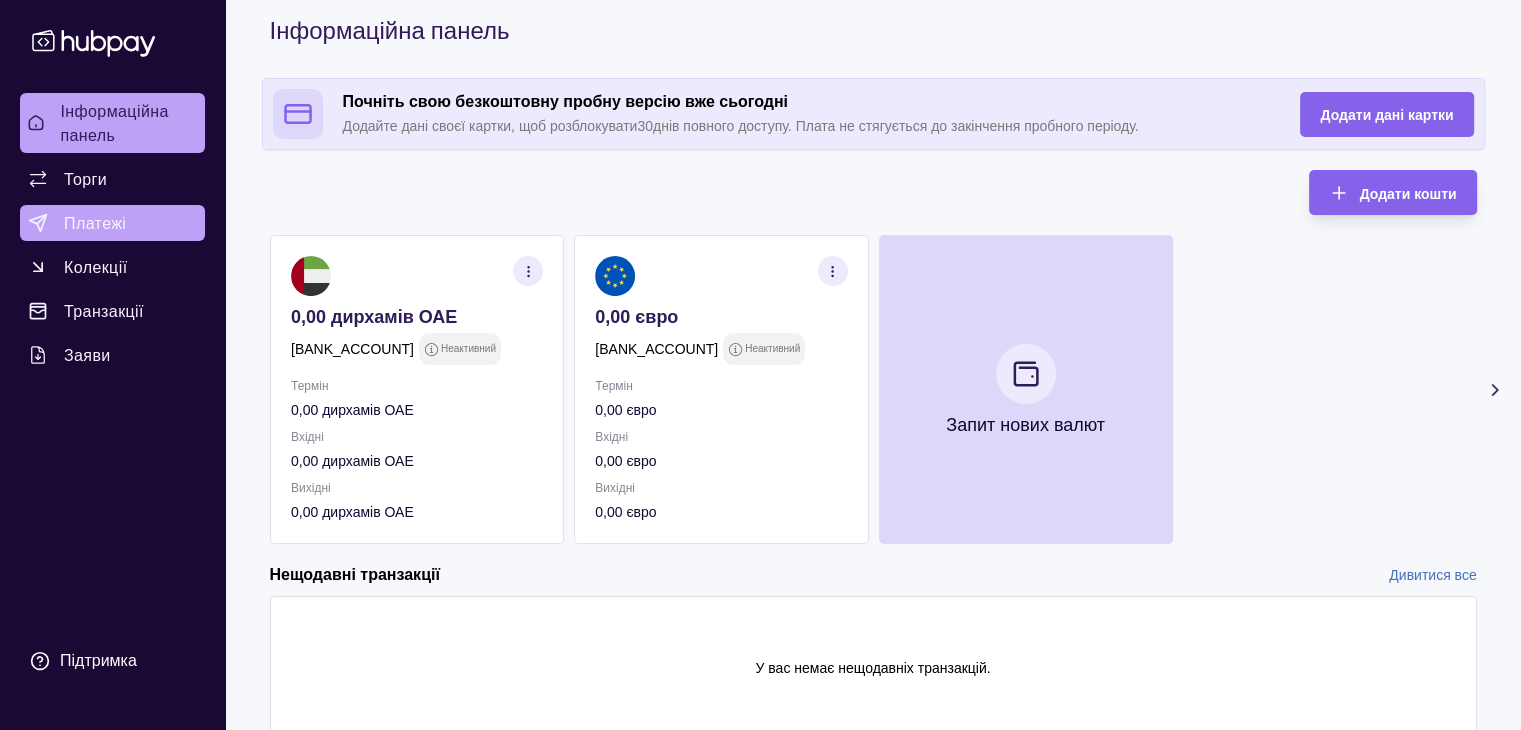 click on "Платежі" at bounding box center [95, 223] 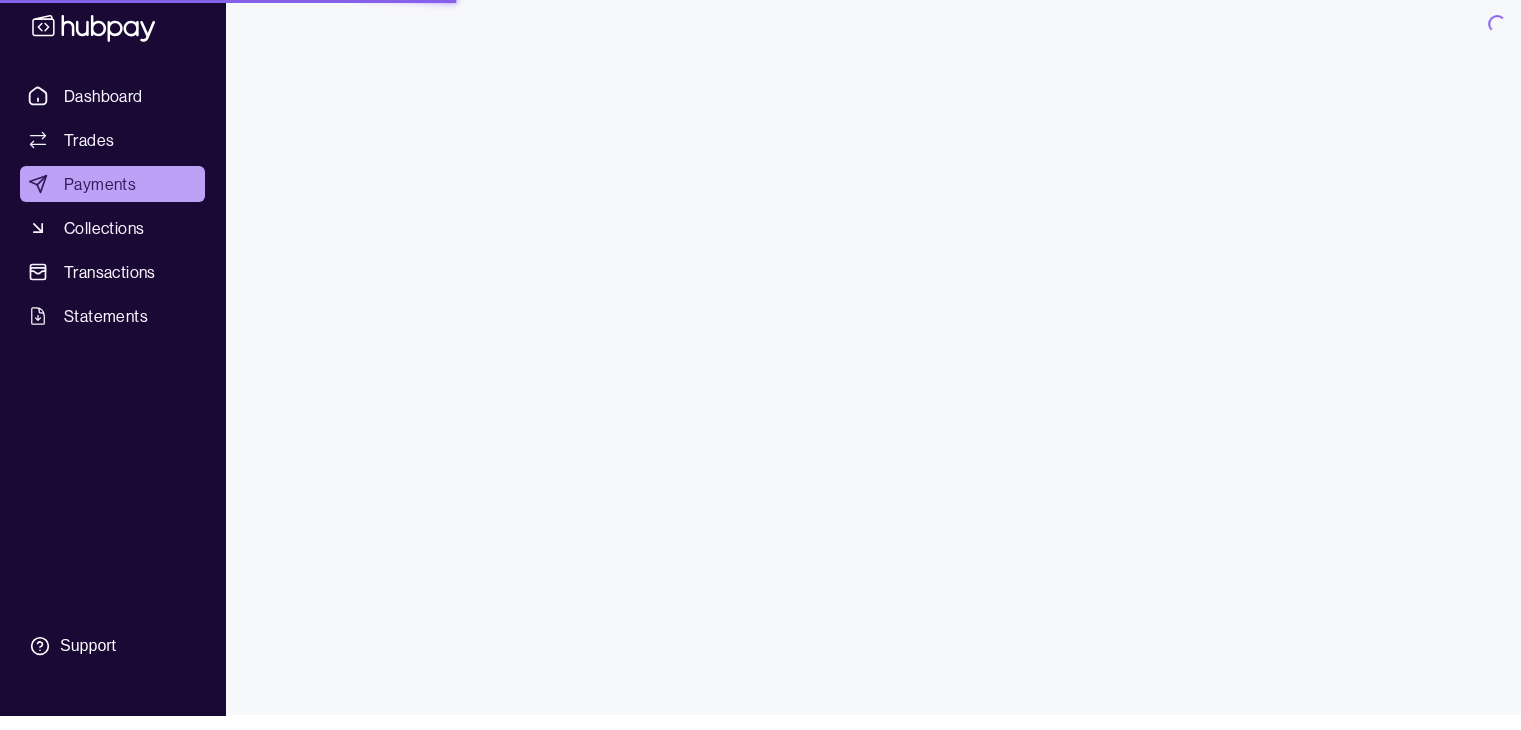 scroll, scrollTop: 0, scrollLeft: 0, axis: both 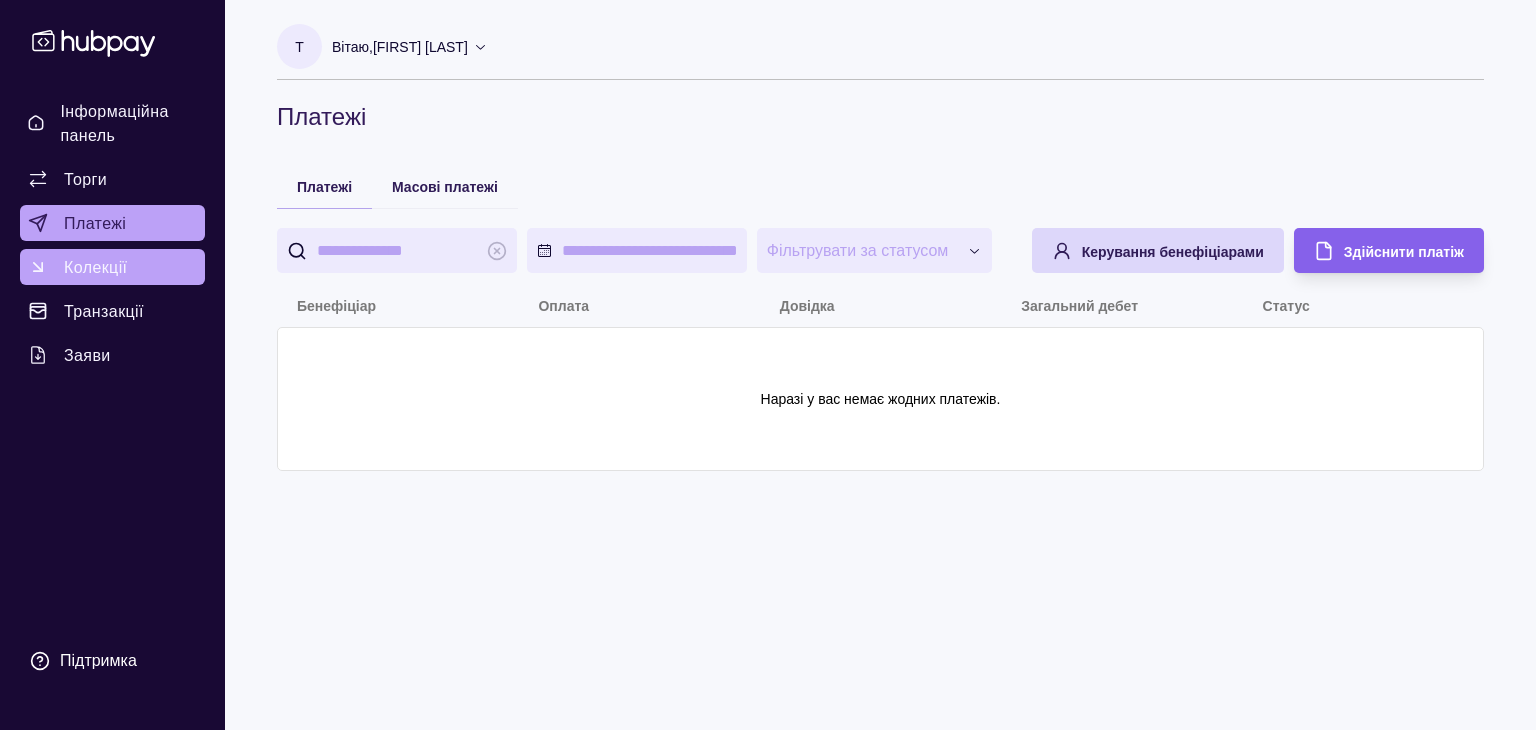 click on "Колекції" at bounding box center [95, 267] 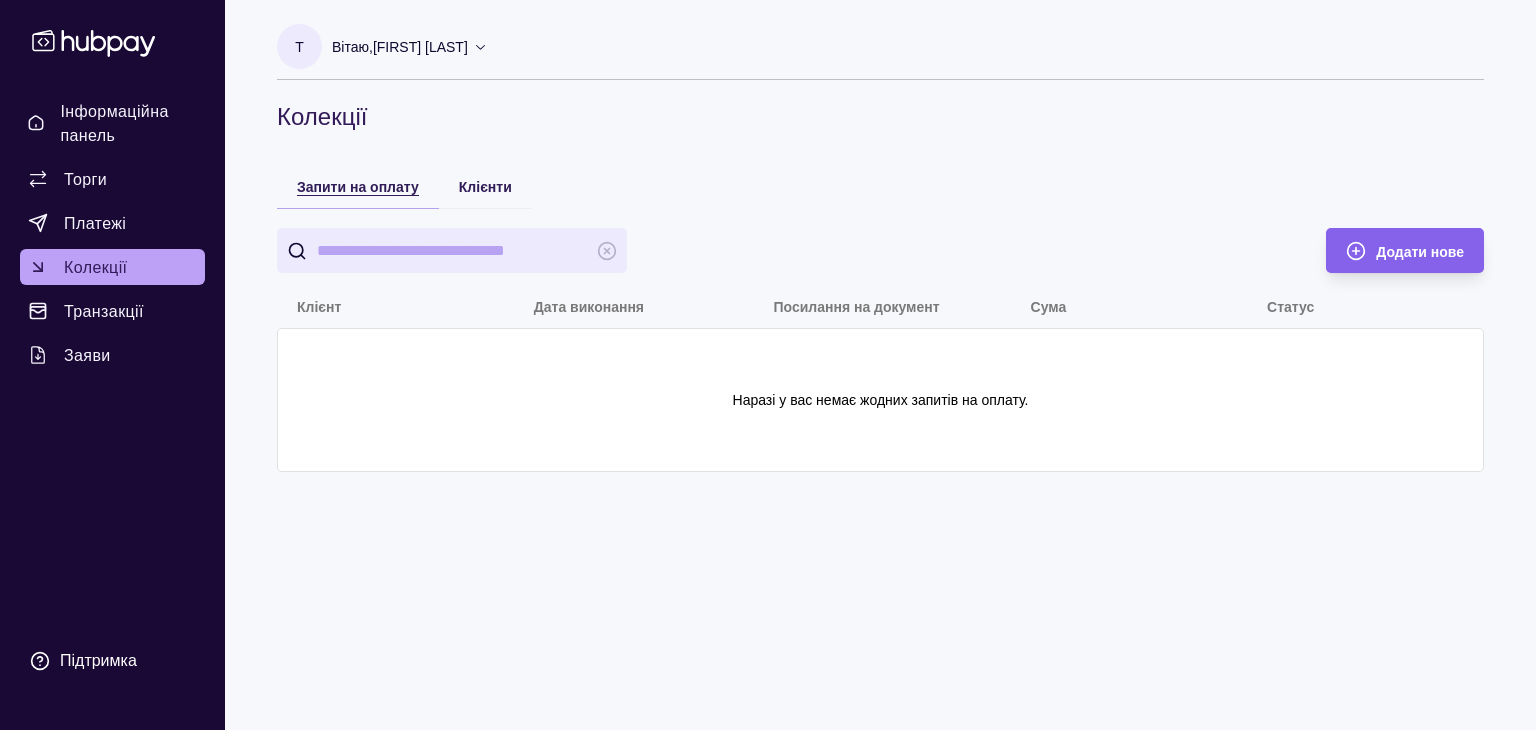 click on "Запити на оплату" at bounding box center (358, 187) 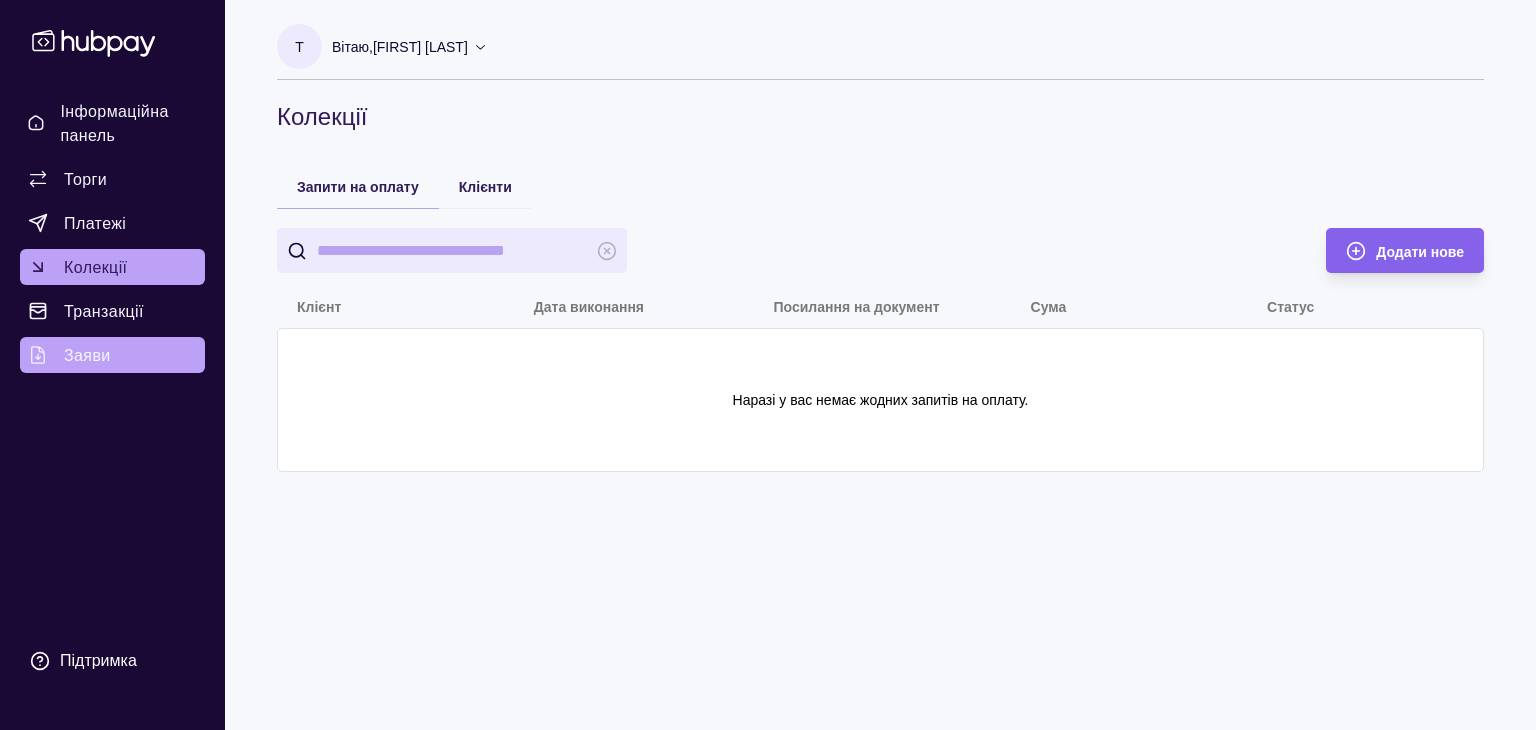 click on "Заяви" at bounding box center (112, 355) 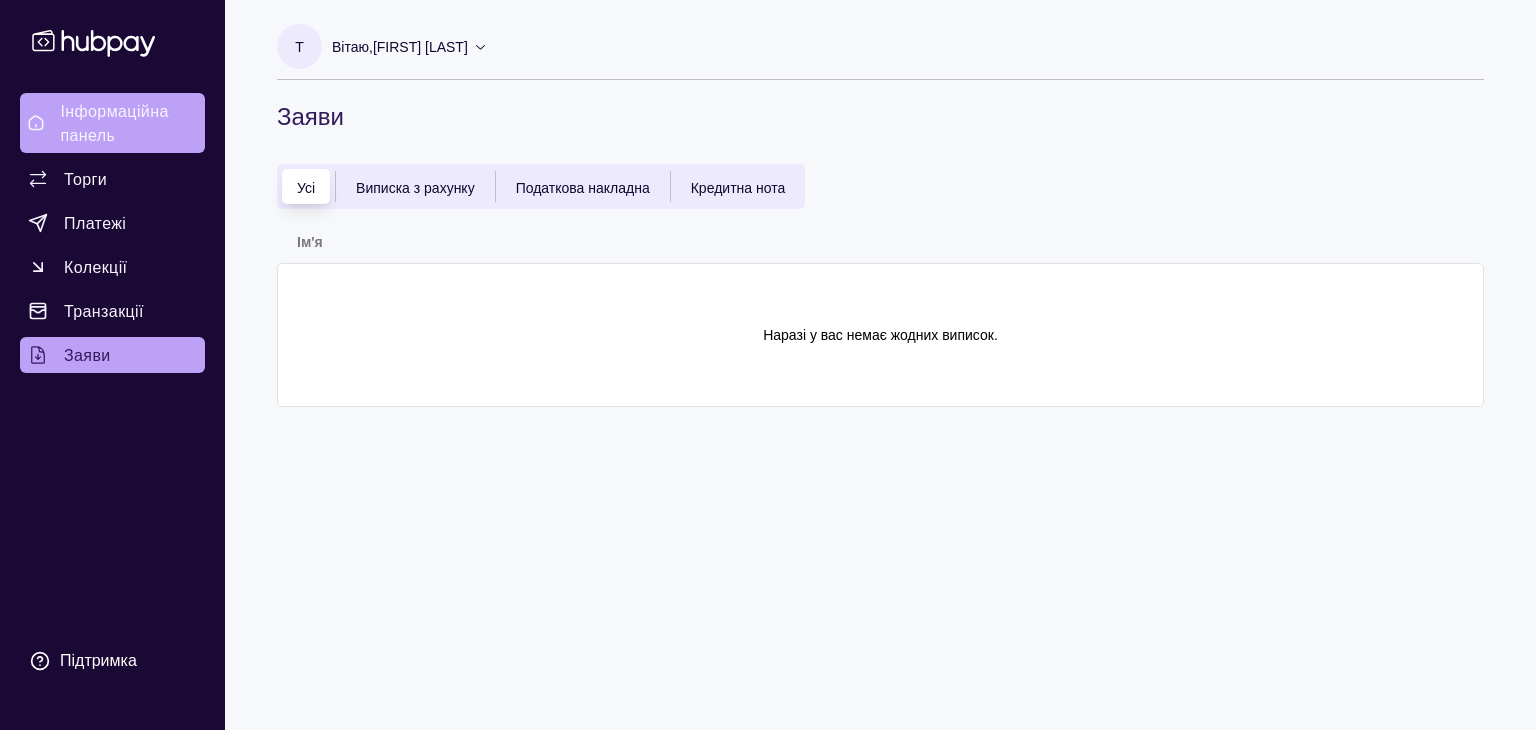 click on "Інформаційна панель" at bounding box center [114, 123] 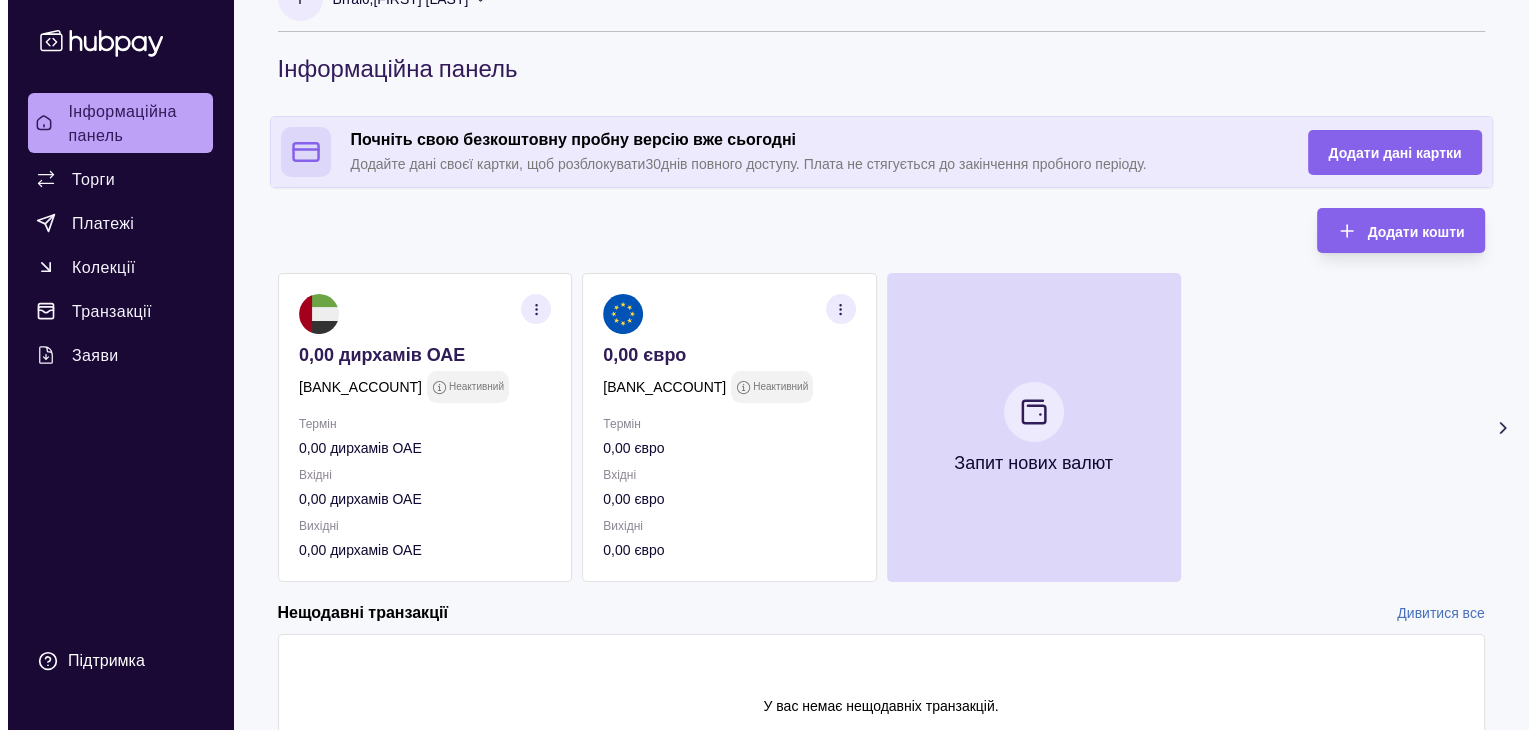 scroll, scrollTop: 0, scrollLeft: 0, axis: both 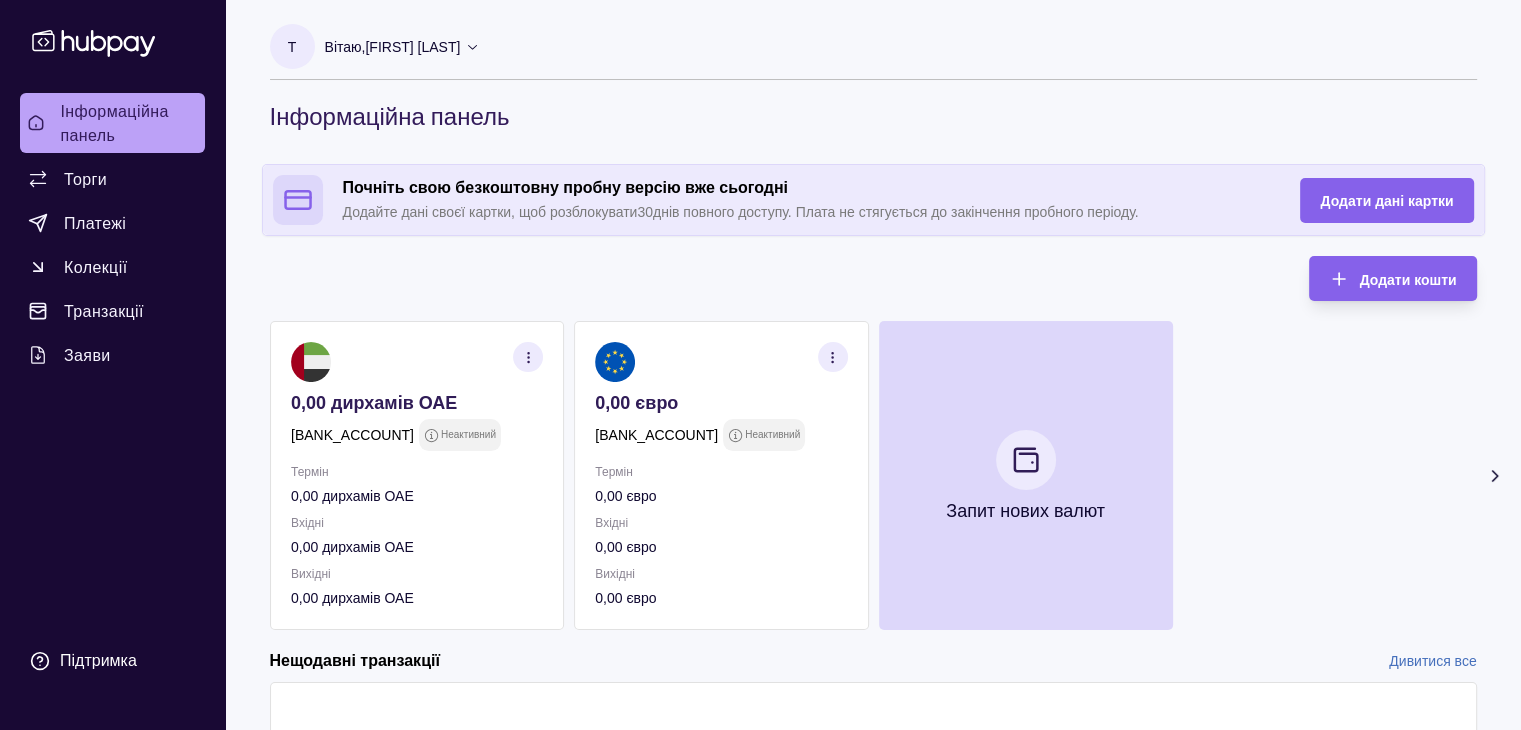 click on "[BANK_ACCOUNT]" at bounding box center [656, 435] 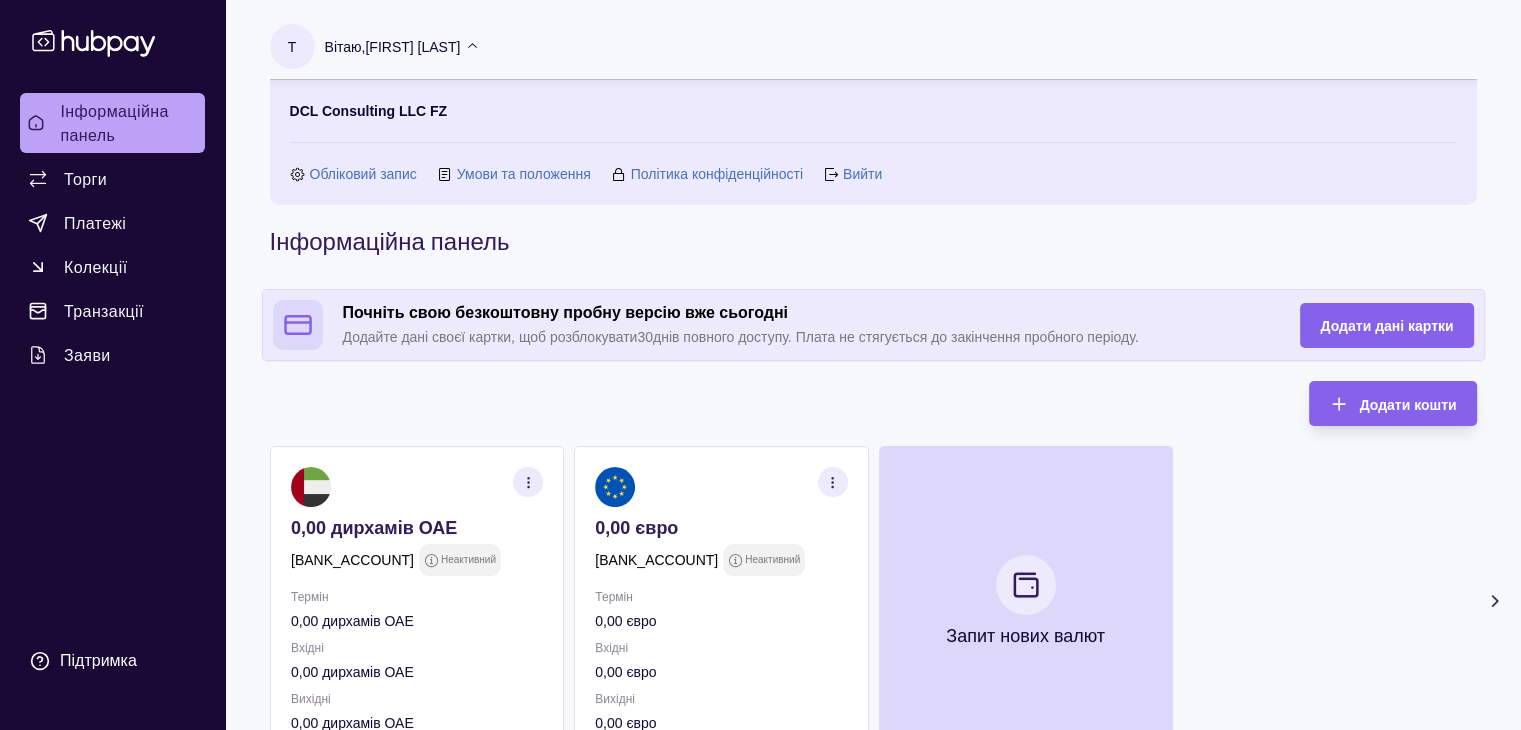 click on "Обліковий запис" at bounding box center (363, 174) 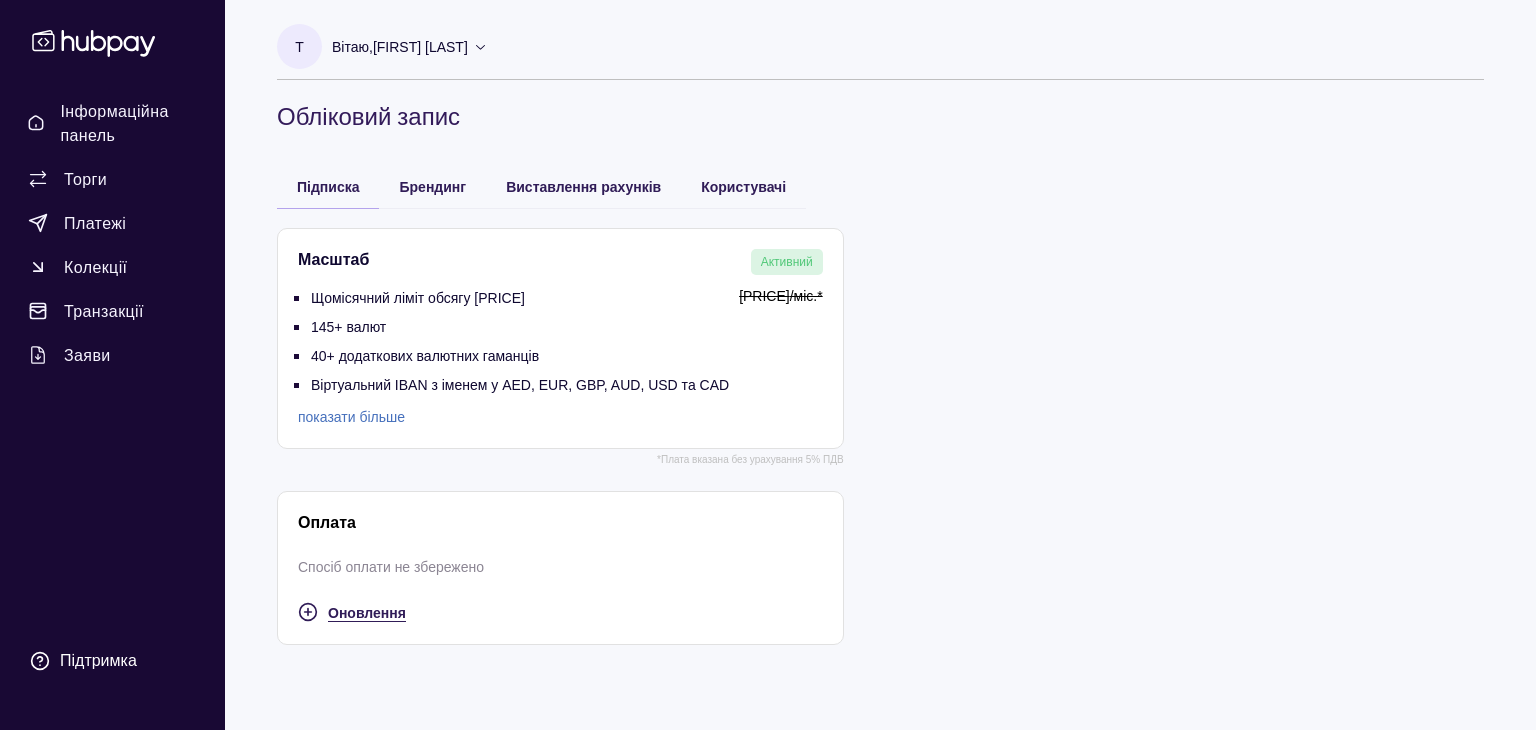 click on "Оновлення" at bounding box center (367, 613) 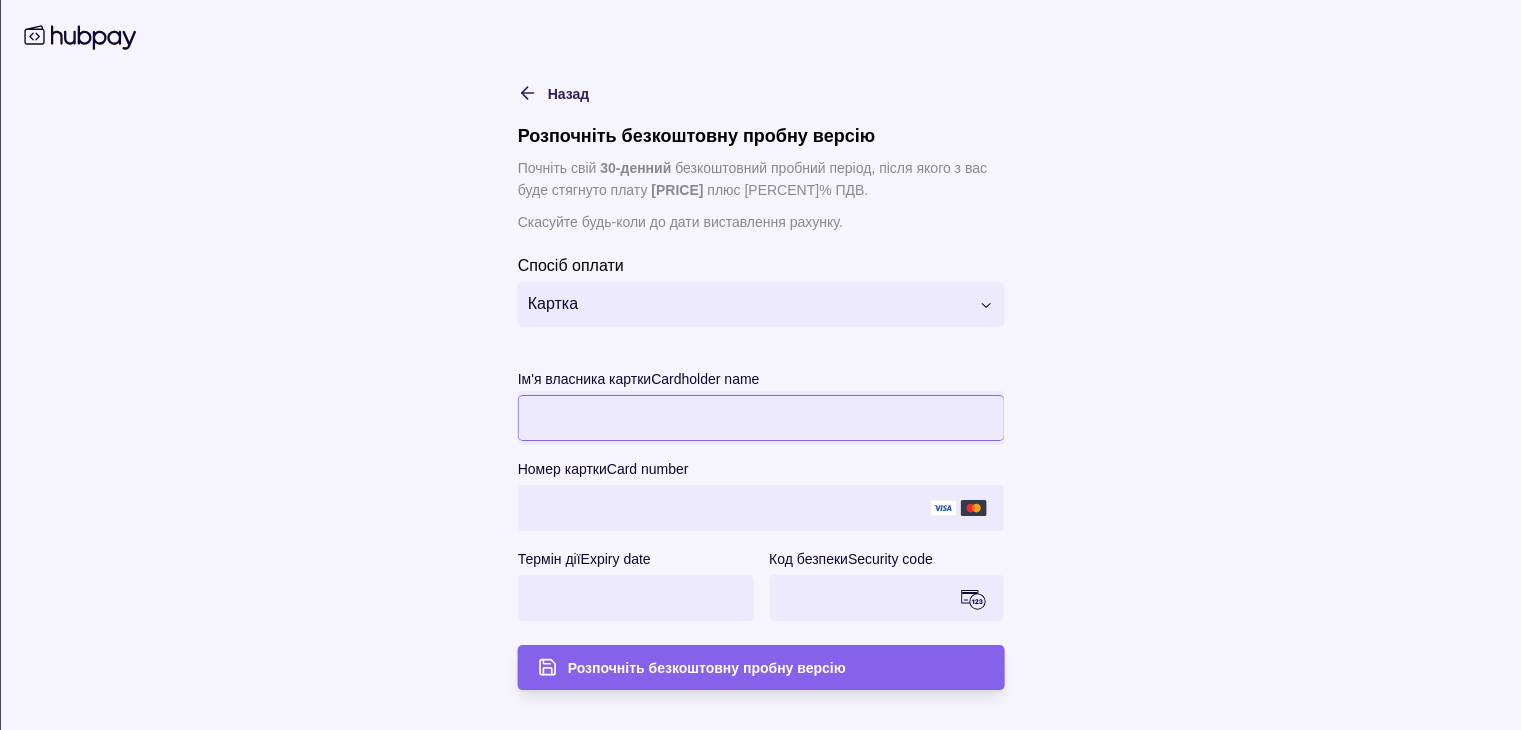 click on "**********" at bounding box center [761, 365] 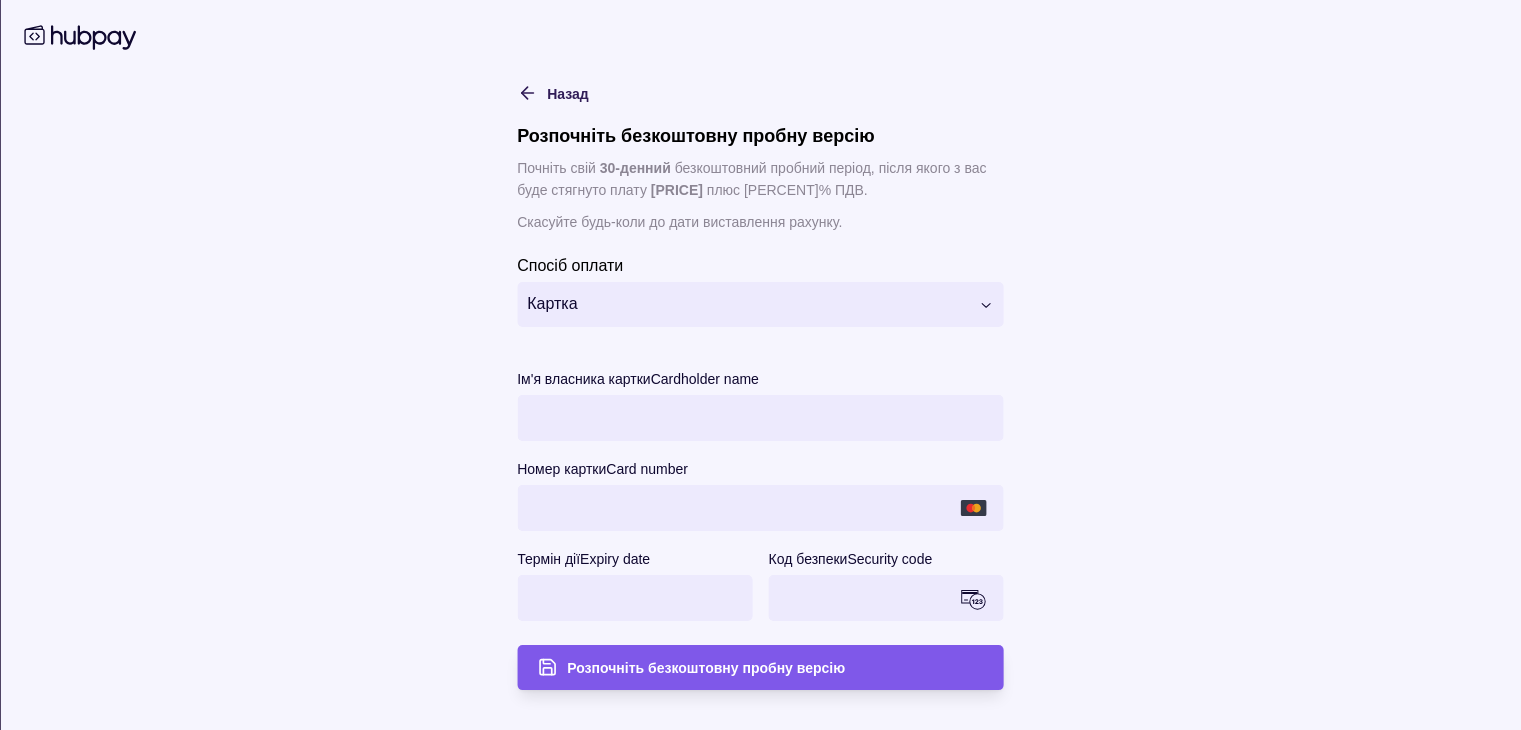 click on "Розпочніть безкоштовну пробну версію" at bounding box center [706, 668] 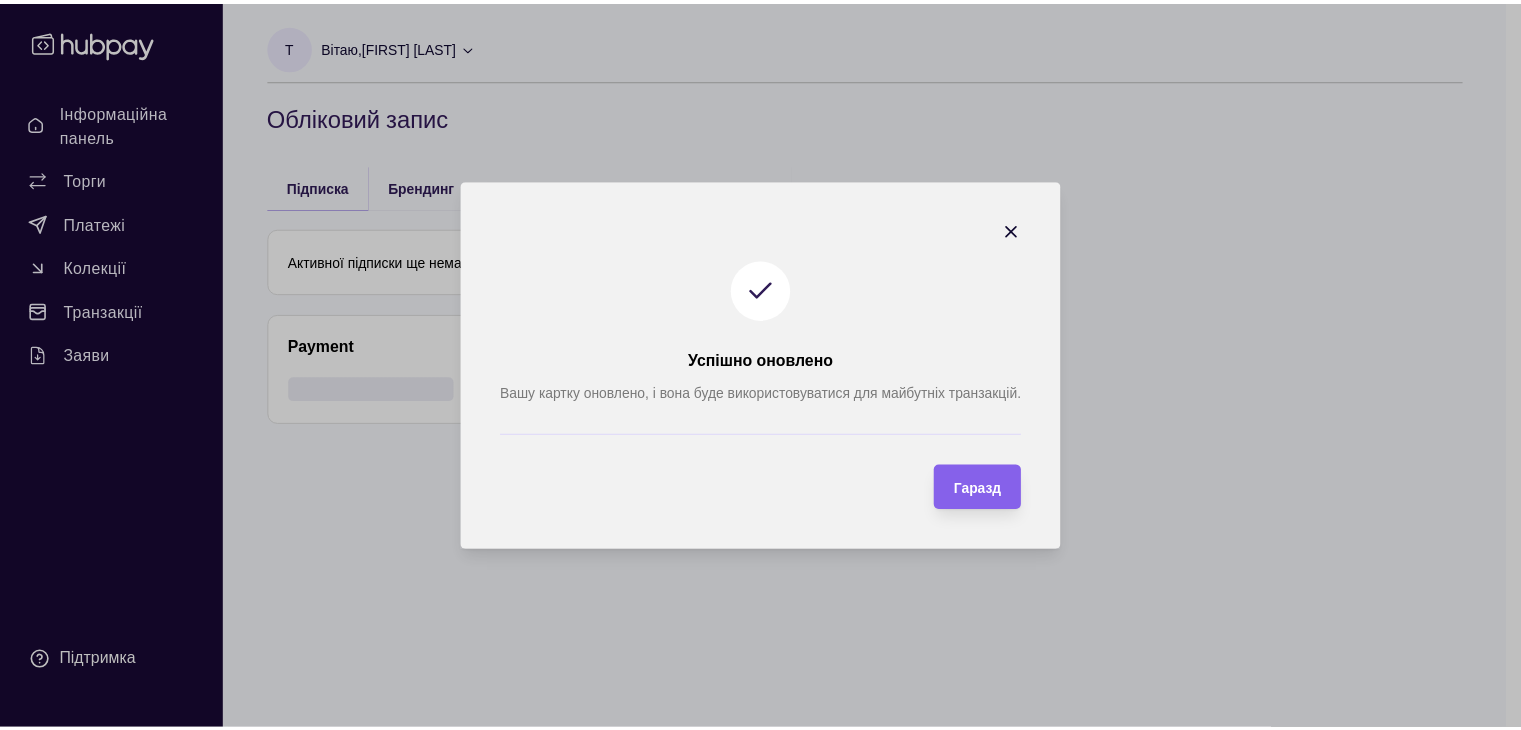 scroll, scrollTop: 0, scrollLeft: 0, axis: both 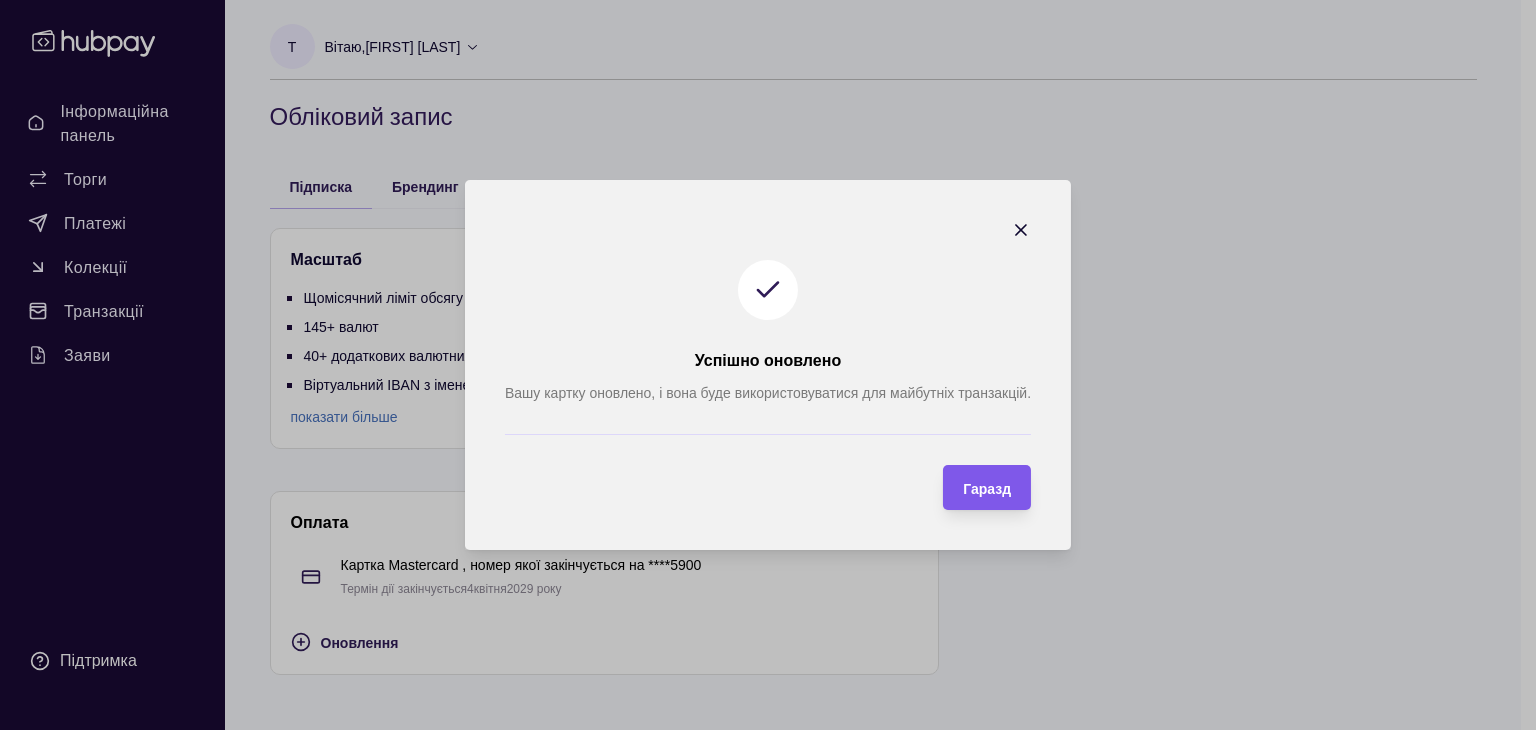 click on "Гаразд" at bounding box center (987, 489) 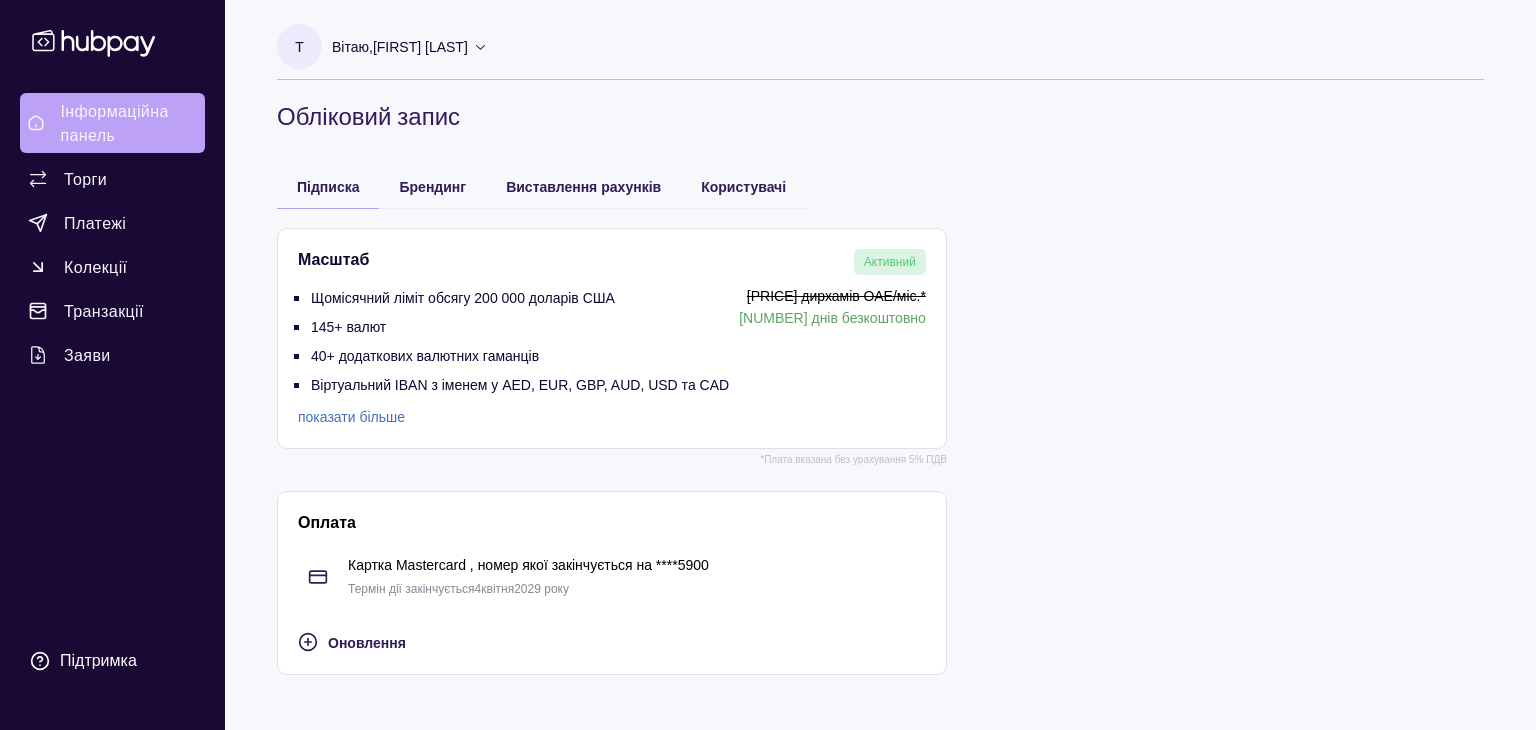 click on "Інформаційна панель" at bounding box center (114, 123) 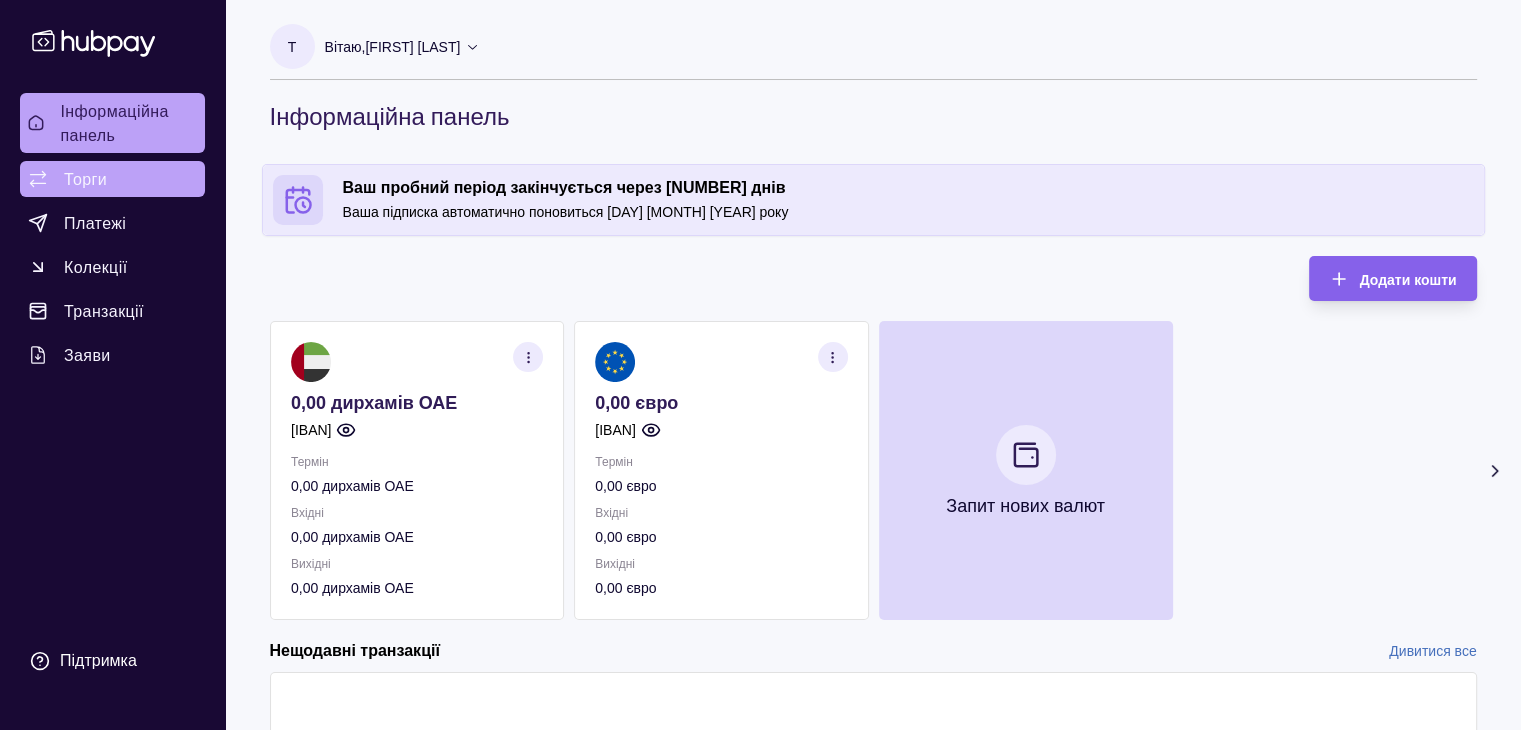 click on "Торги" at bounding box center (85, 179) 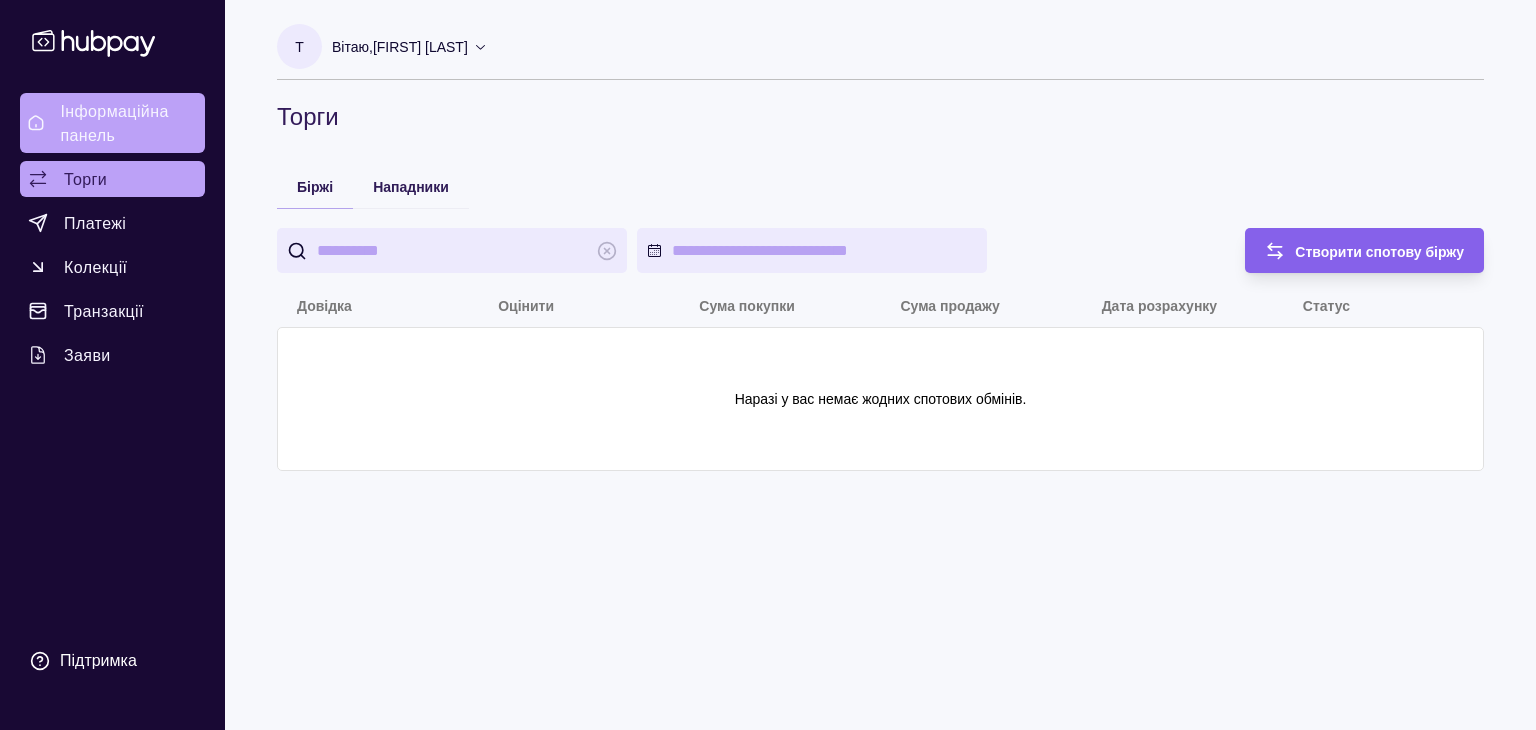 click on "Інформаційна панель" at bounding box center [128, 123] 